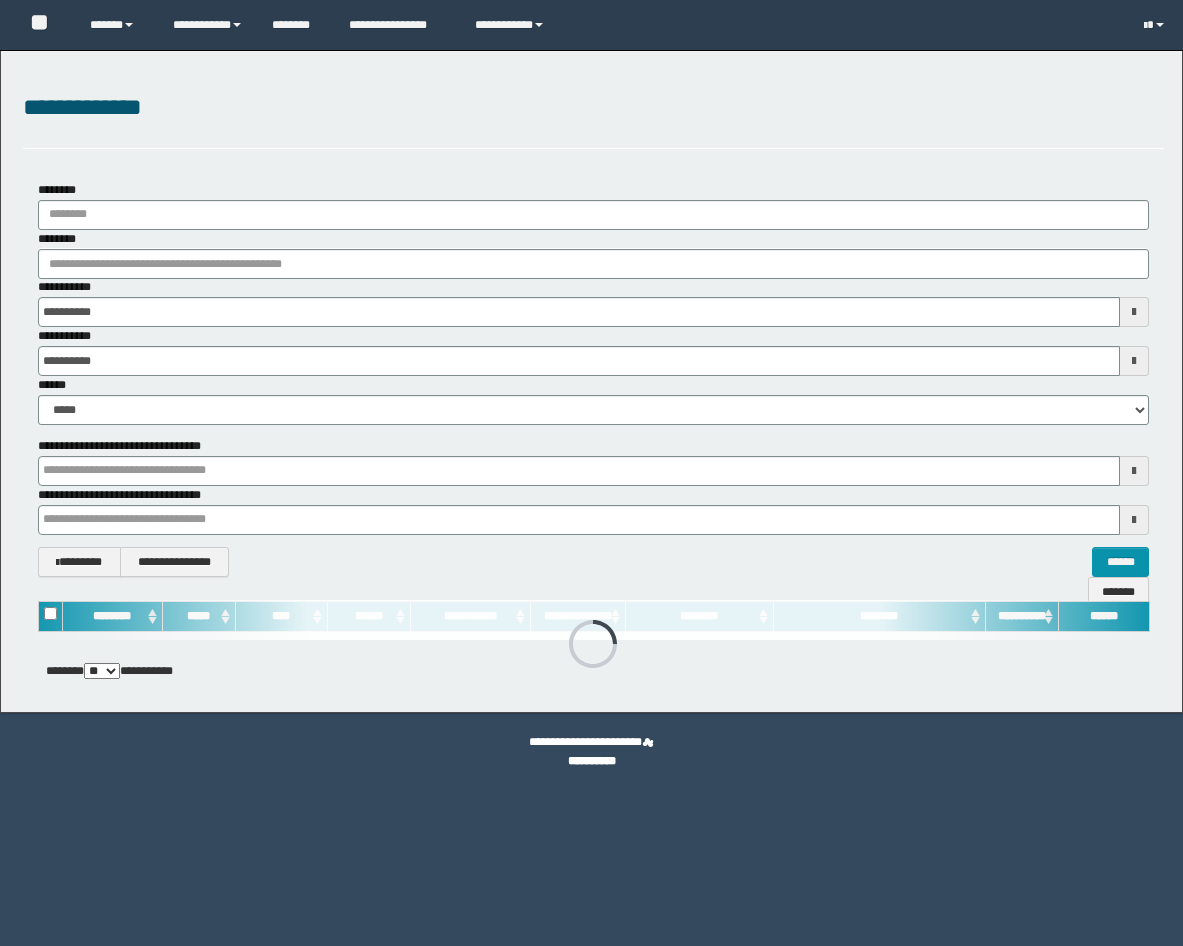 scroll, scrollTop: 0, scrollLeft: 0, axis: both 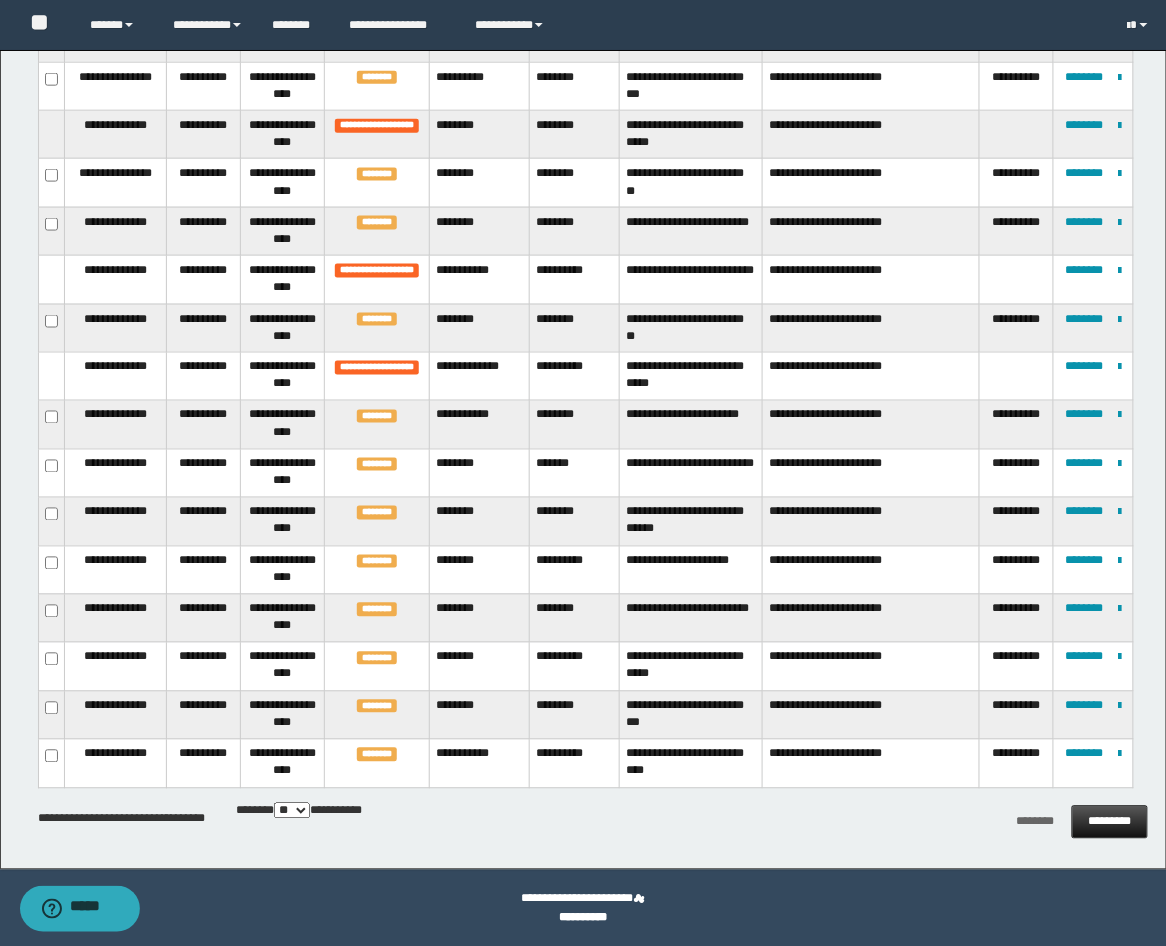 click on "*********" at bounding box center [1110, 822] 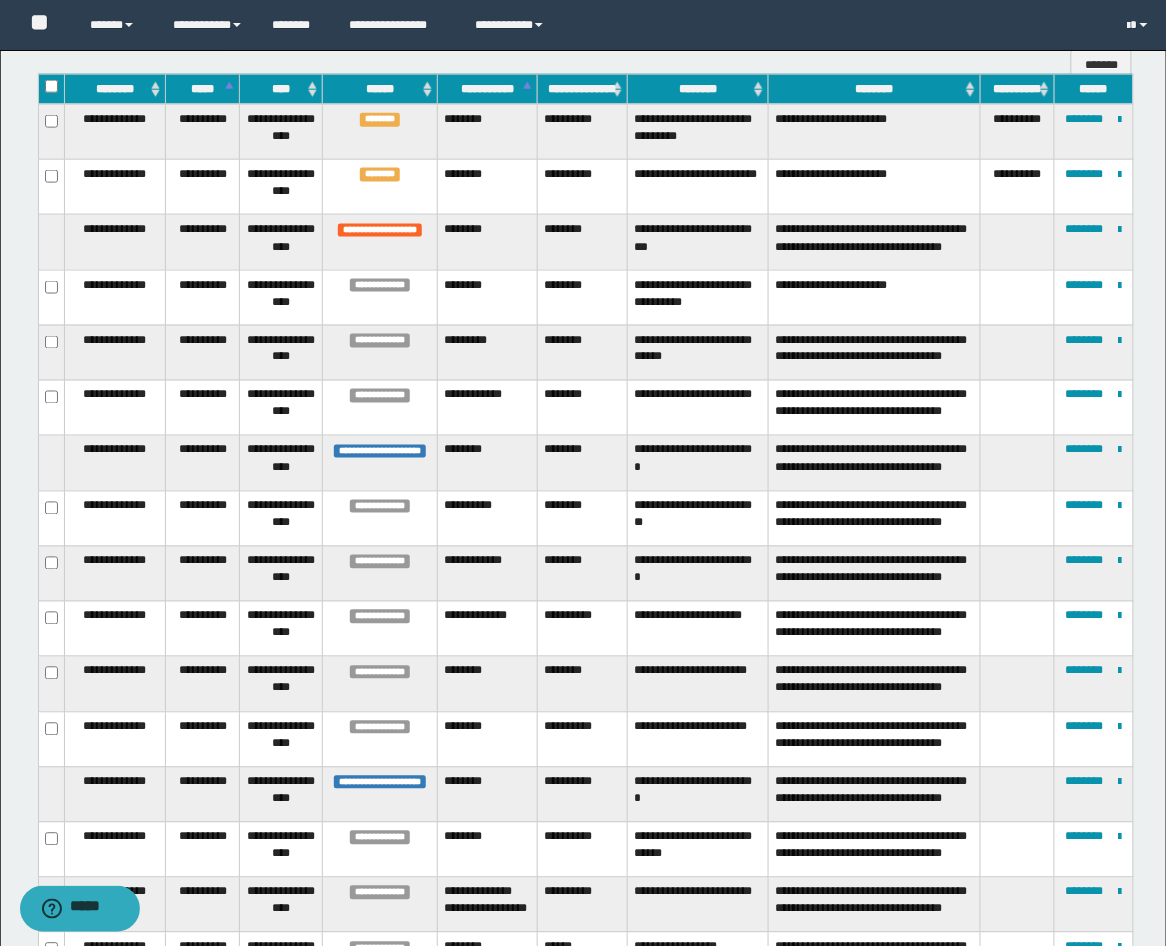 scroll, scrollTop: 370, scrollLeft: 0, axis: vertical 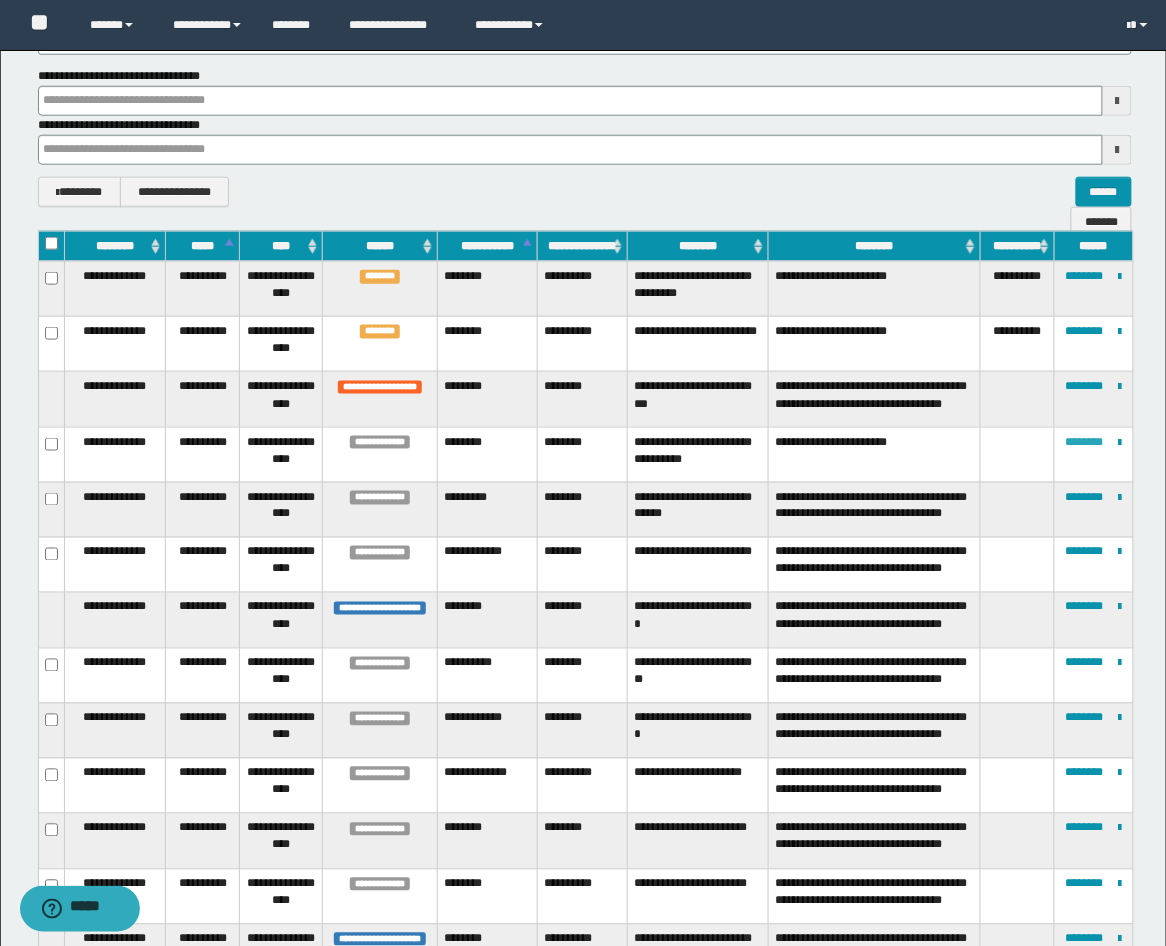 click on "********" at bounding box center (1085, 442) 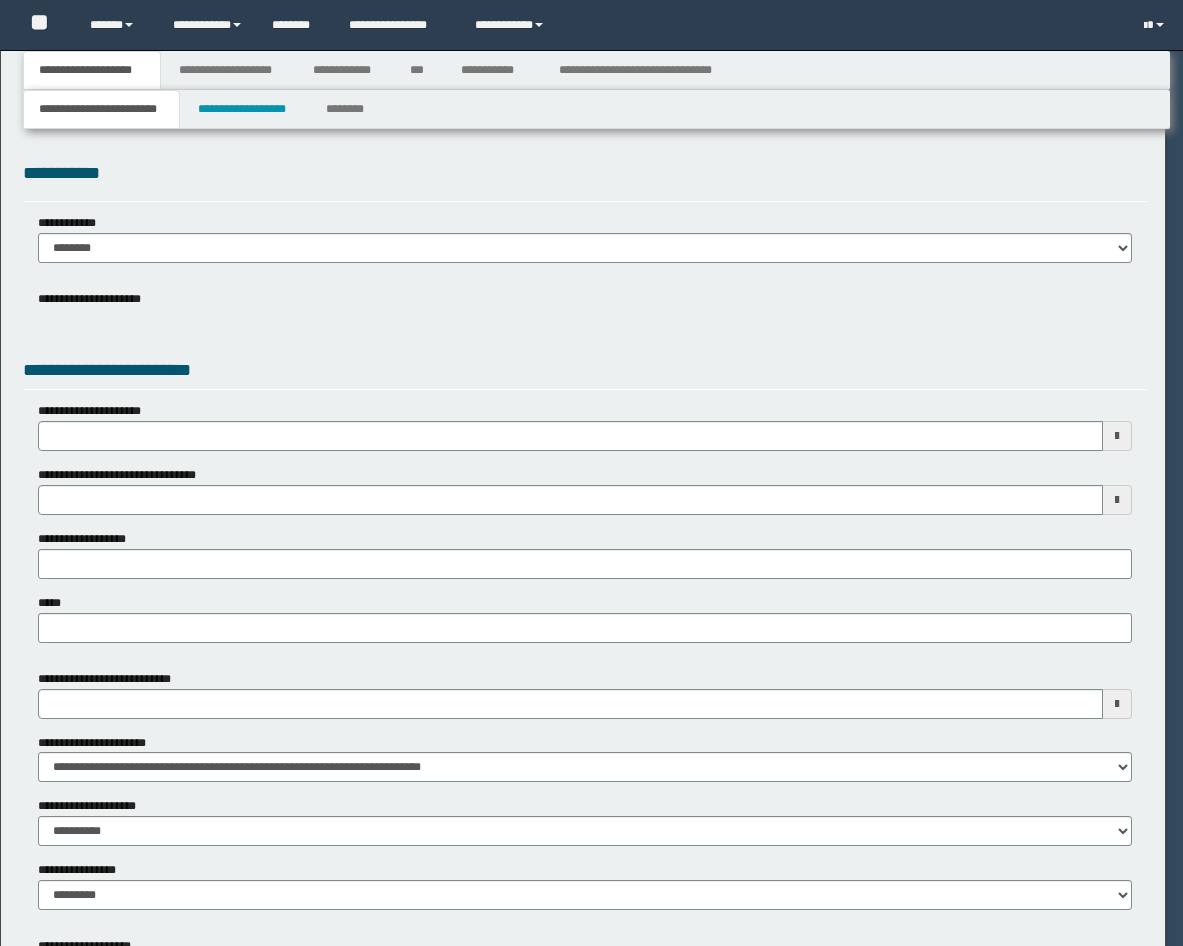 scroll, scrollTop: 0, scrollLeft: 0, axis: both 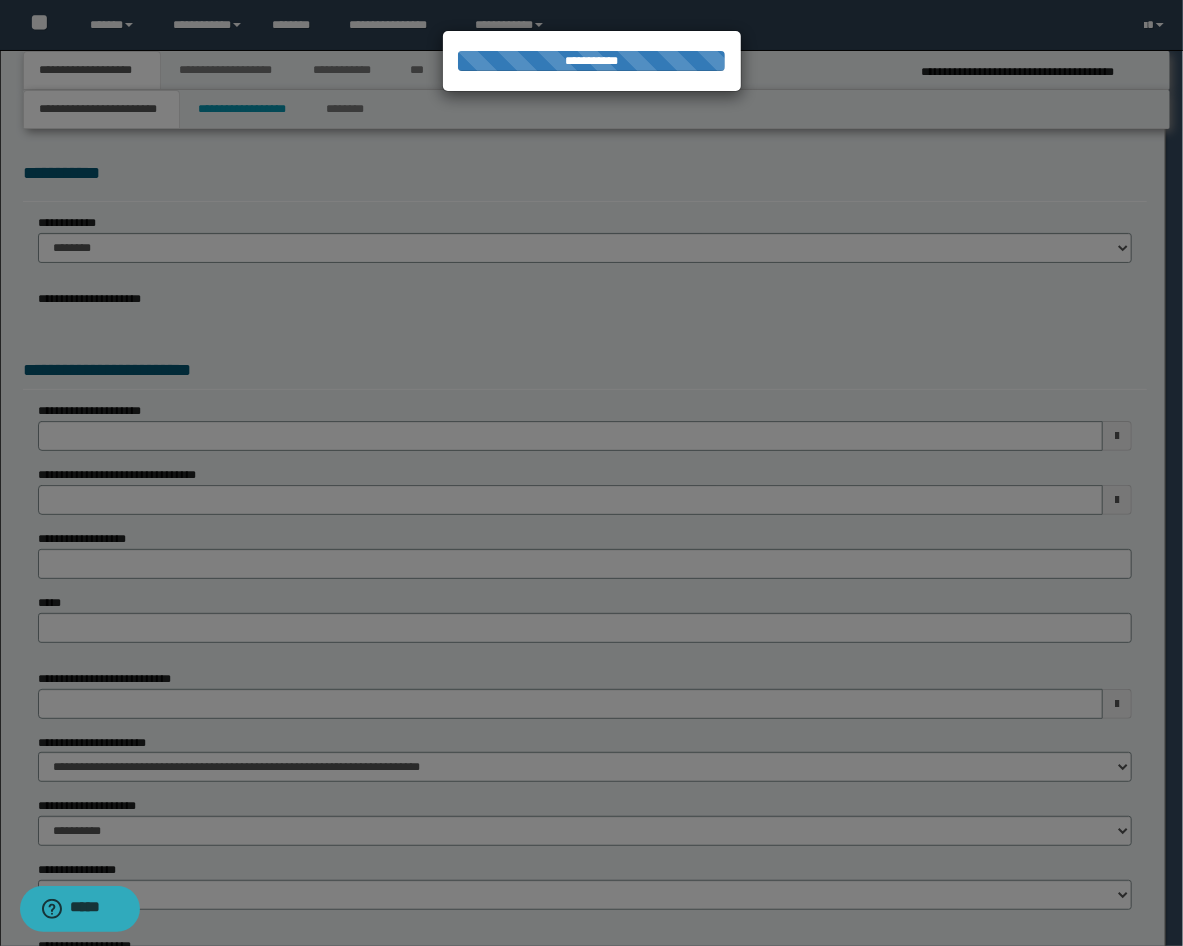 select on "*" 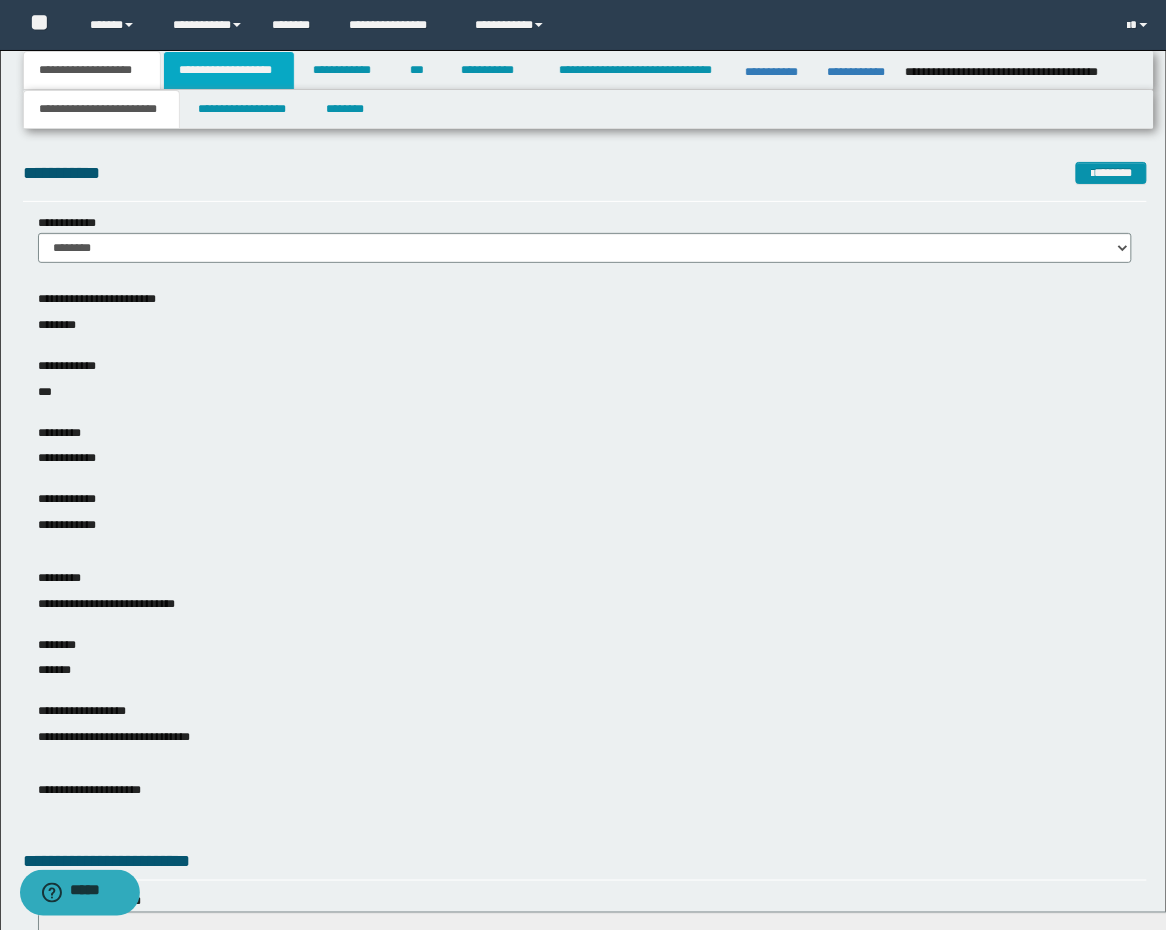 click on "**********" at bounding box center [229, 70] 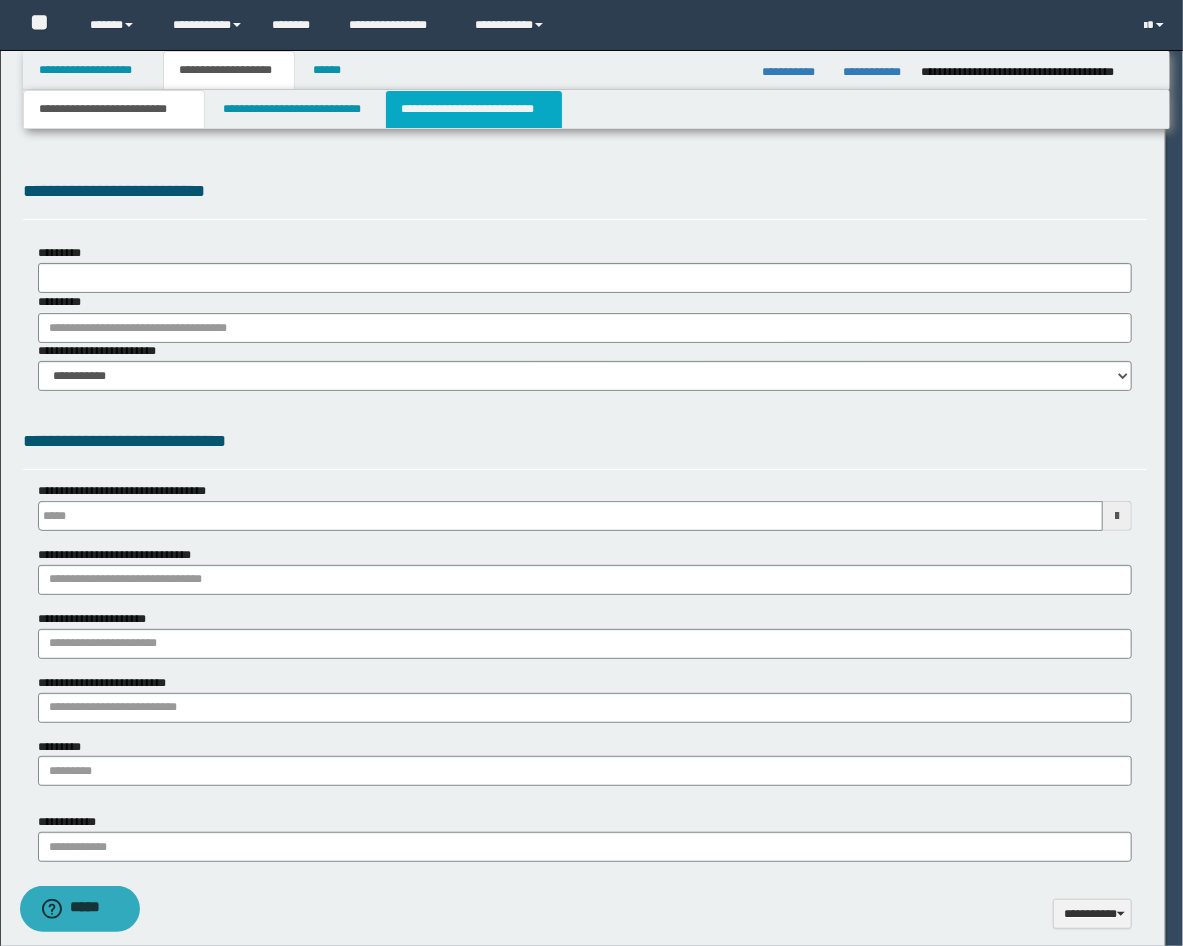 scroll, scrollTop: 0, scrollLeft: 0, axis: both 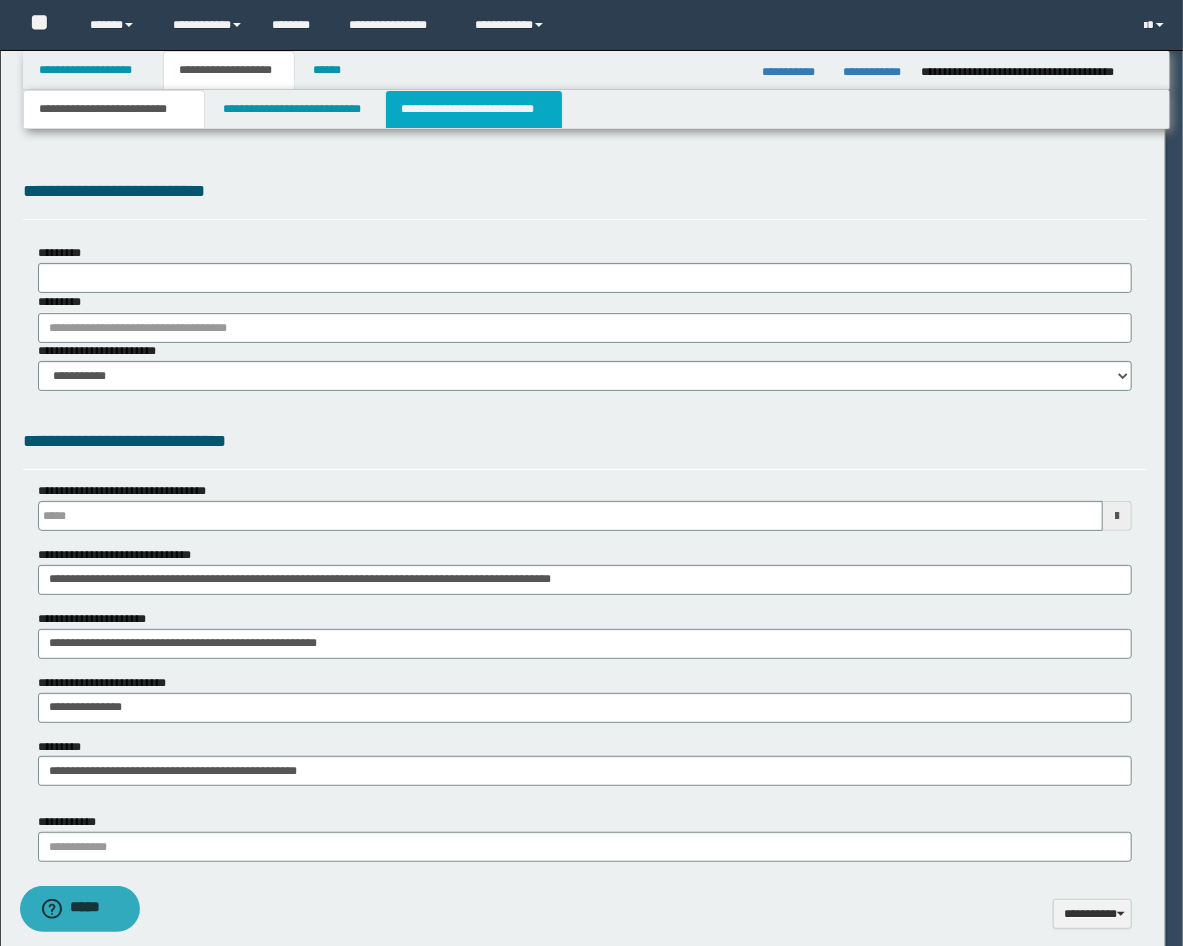 type on "**********" 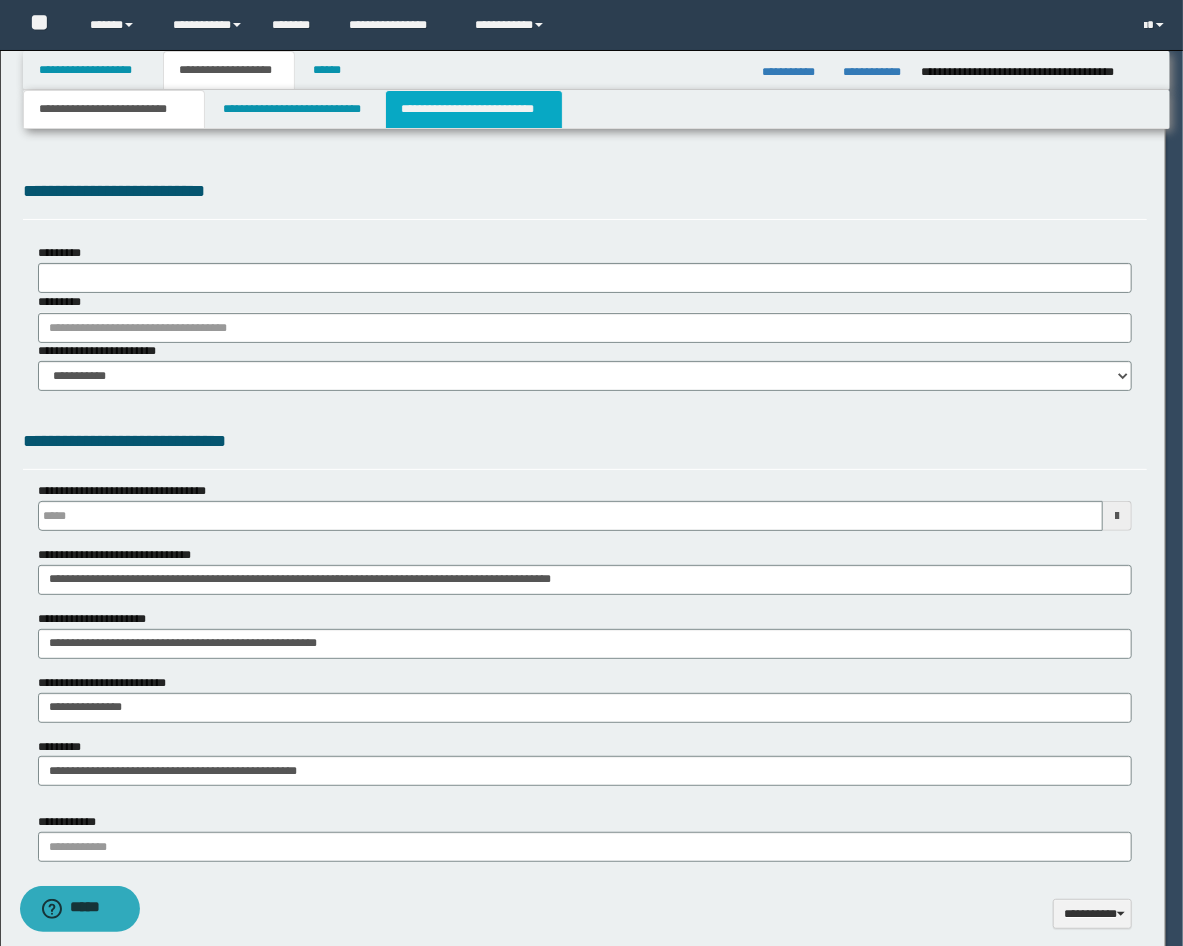 select on "*" 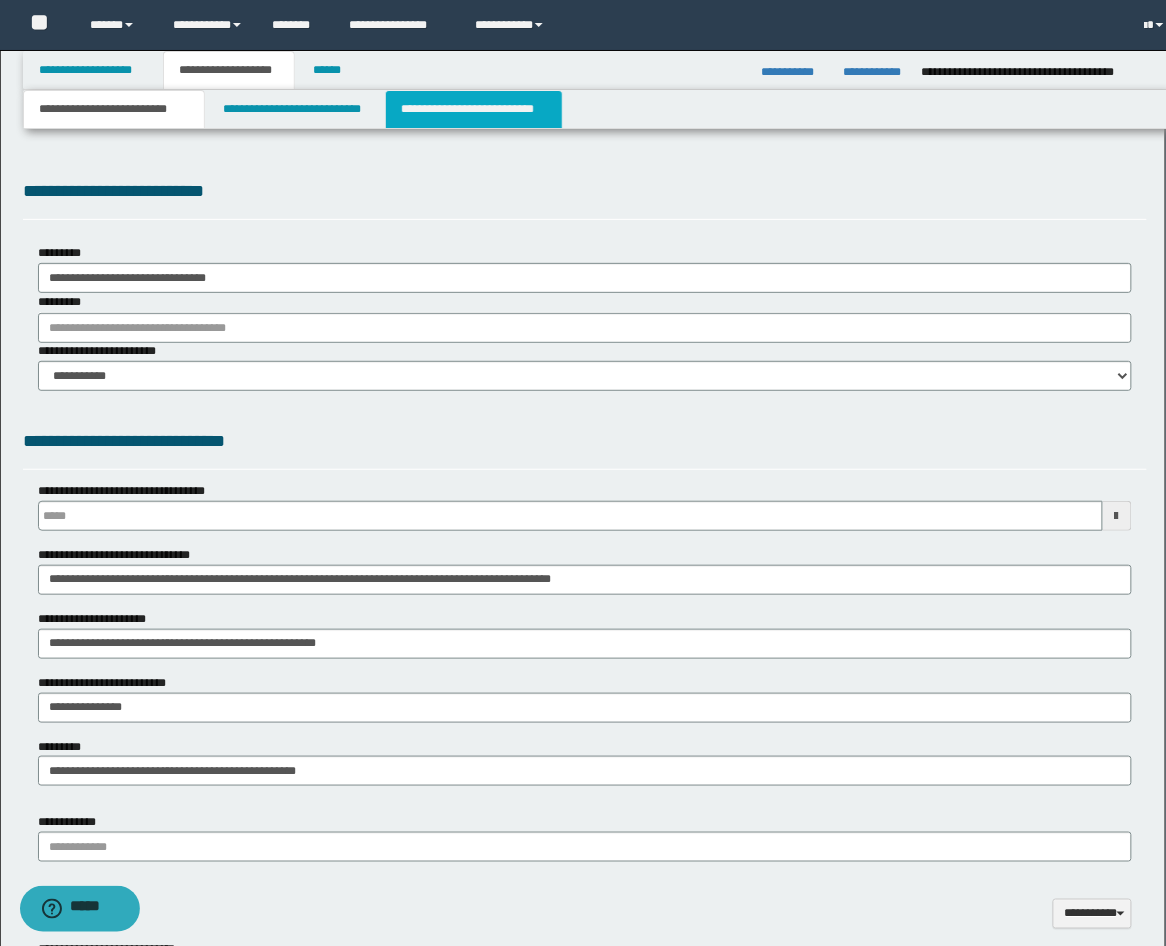 click on "**********" at bounding box center (474, 109) 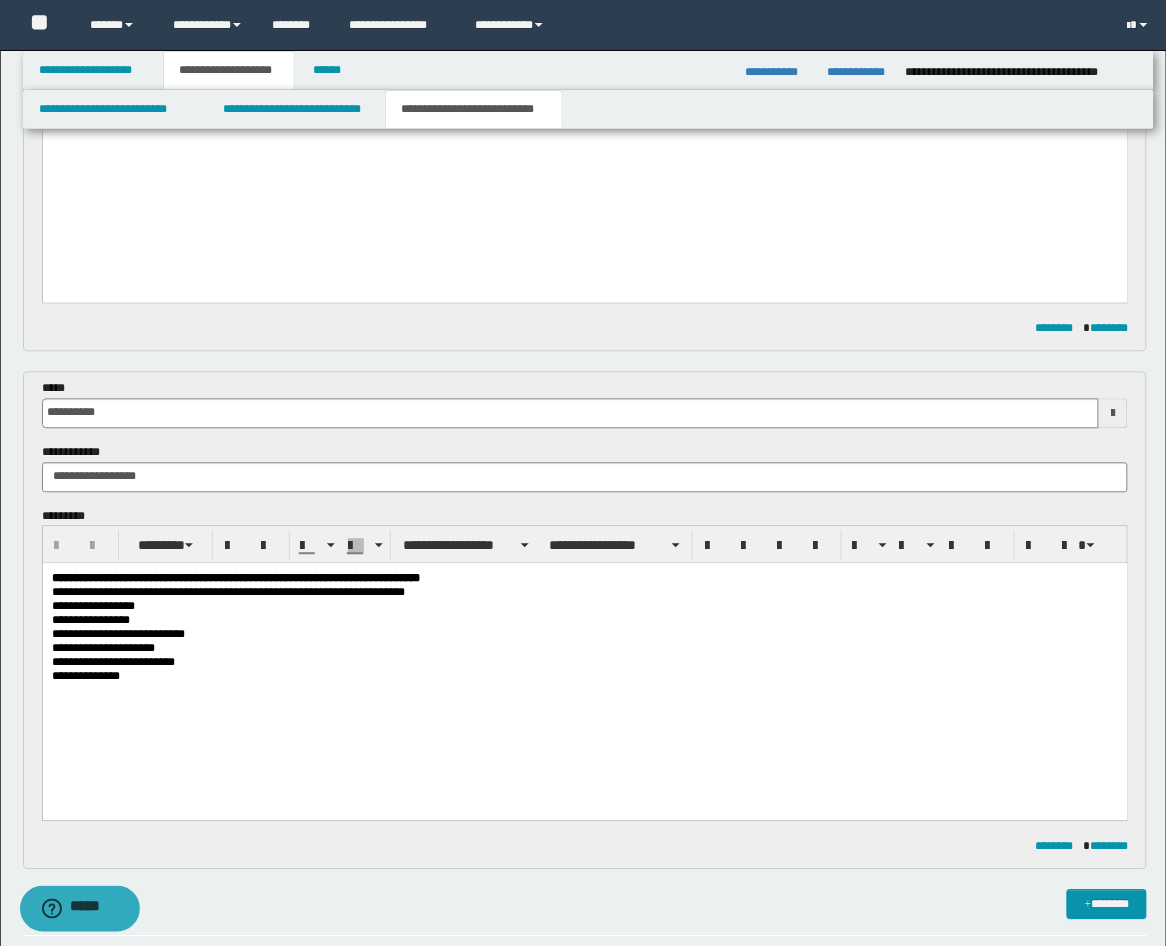 scroll, scrollTop: 1111, scrollLeft: 0, axis: vertical 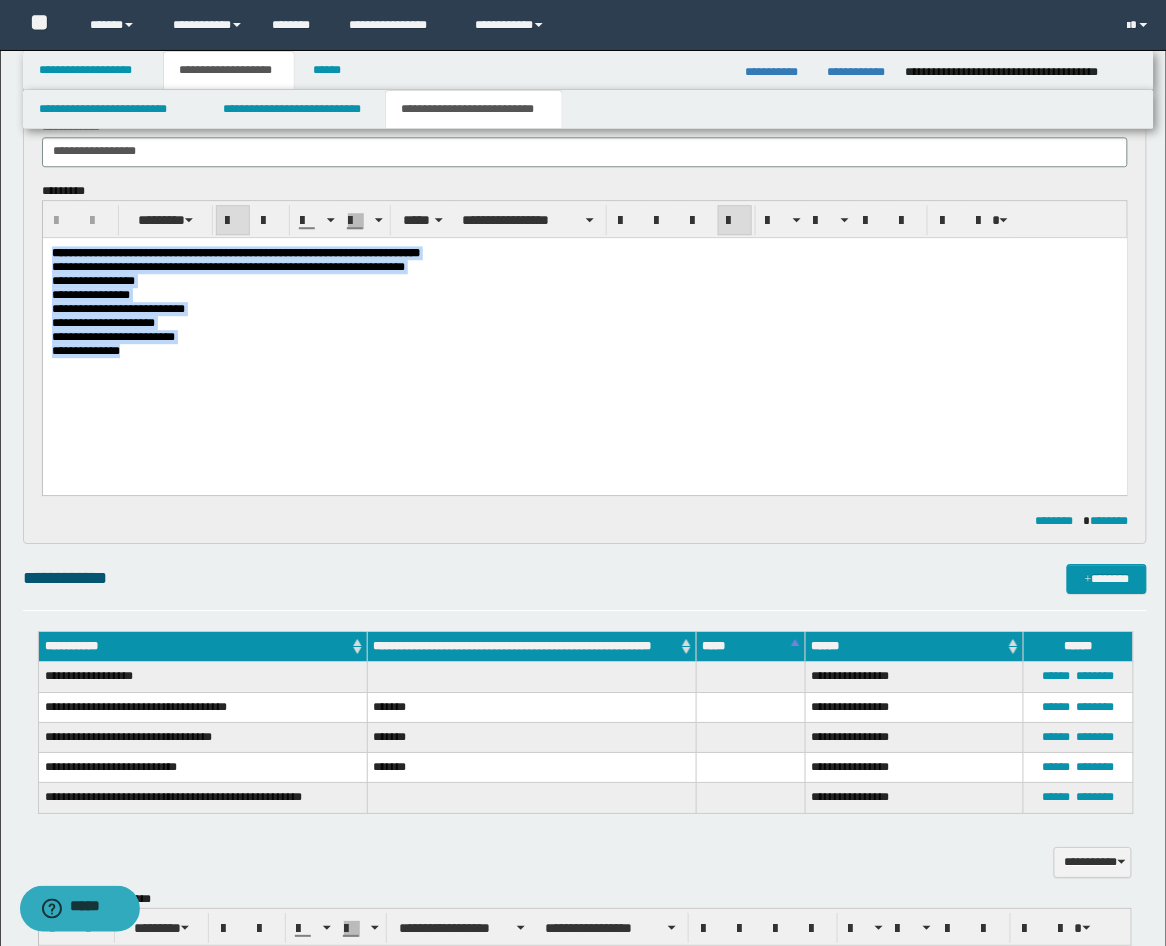 drag, startPoint x: 217, startPoint y: 391, endPoint x: 24, endPoint y: 250, distance: 239.01883 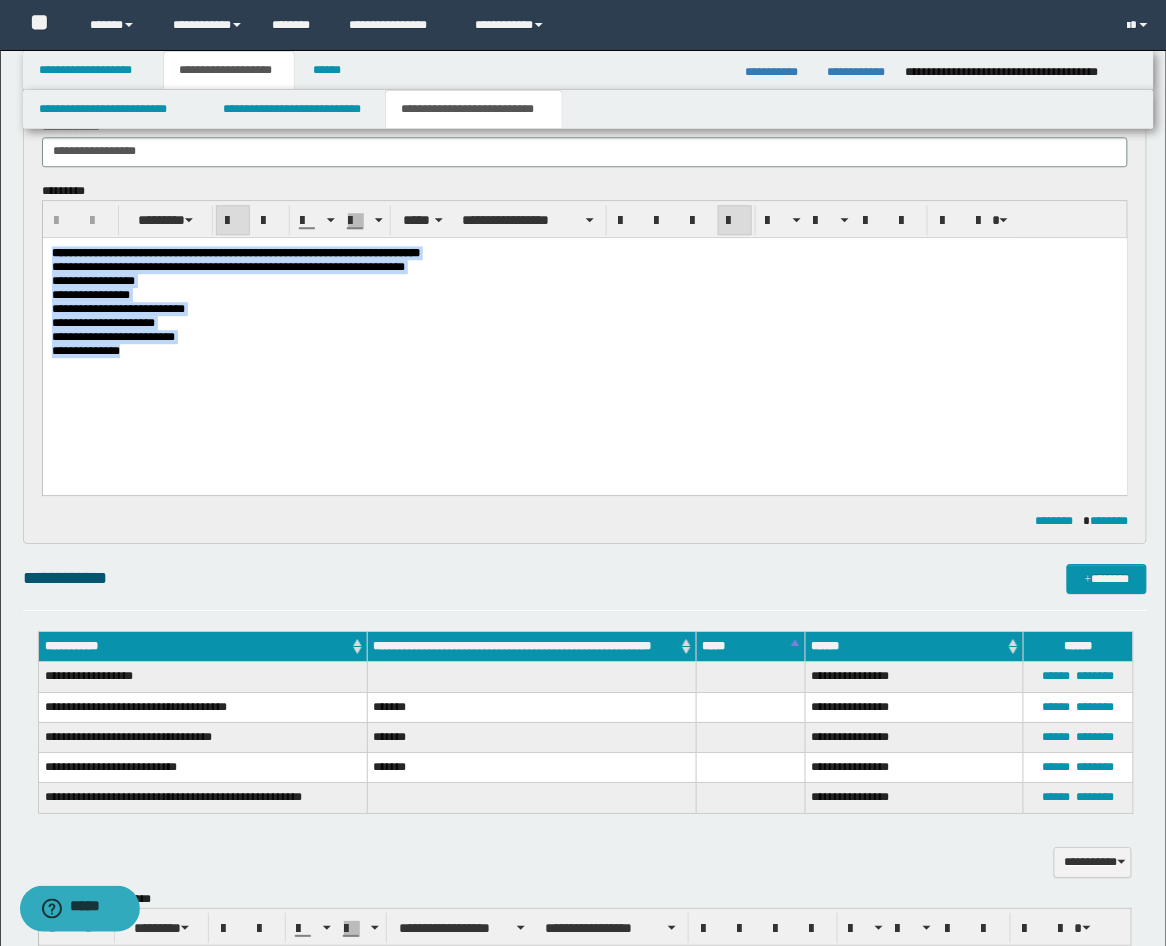 click on "**********" at bounding box center (584, 331) 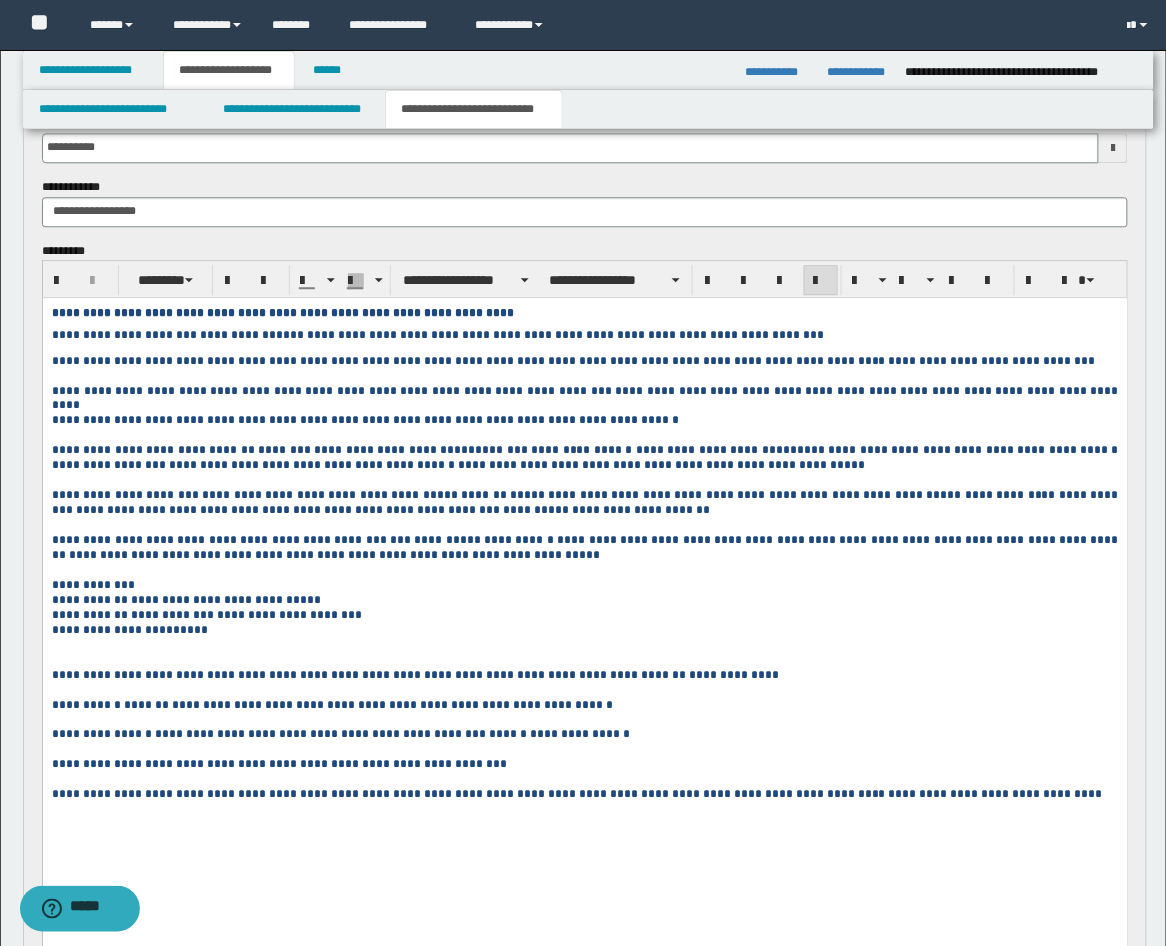 scroll, scrollTop: 1111, scrollLeft: 0, axis: vertical 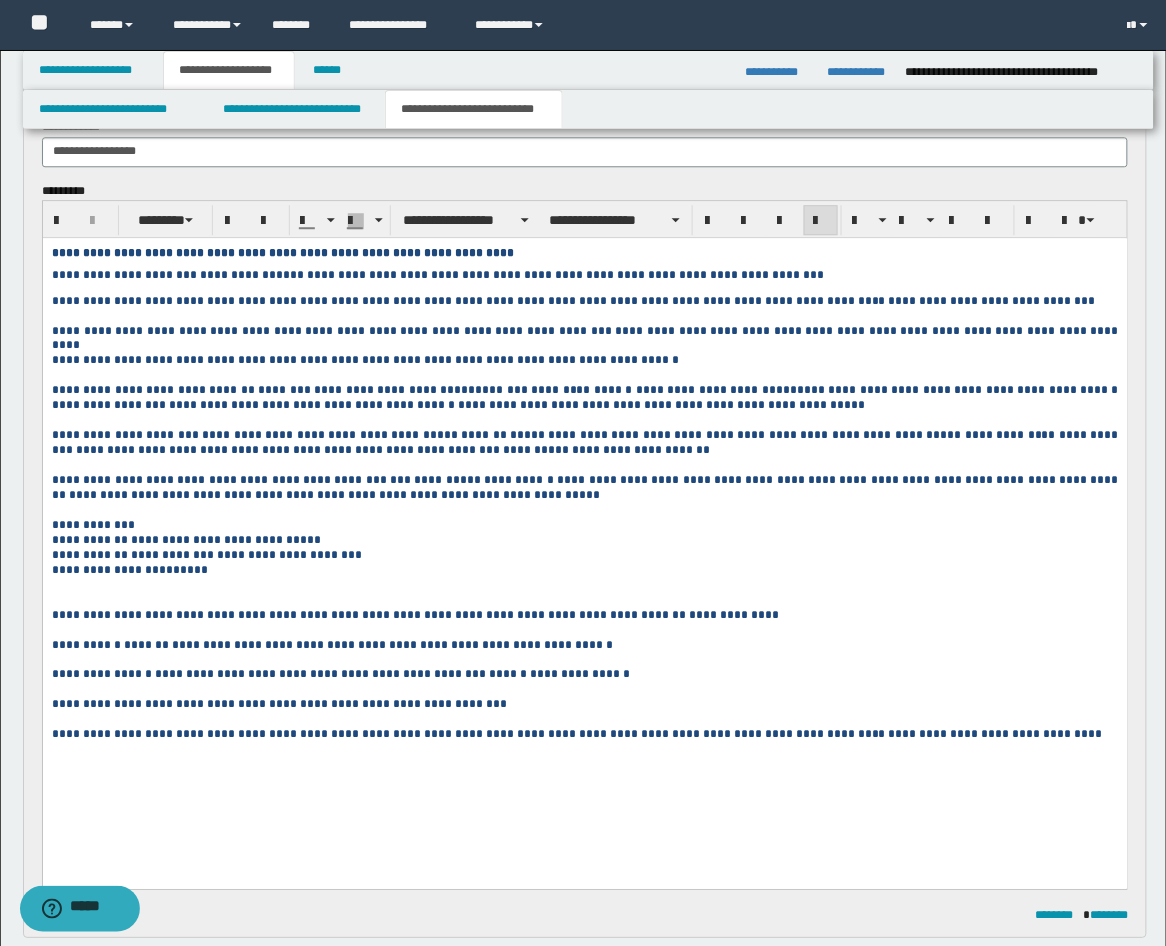 click at bounding box center [584, 585] 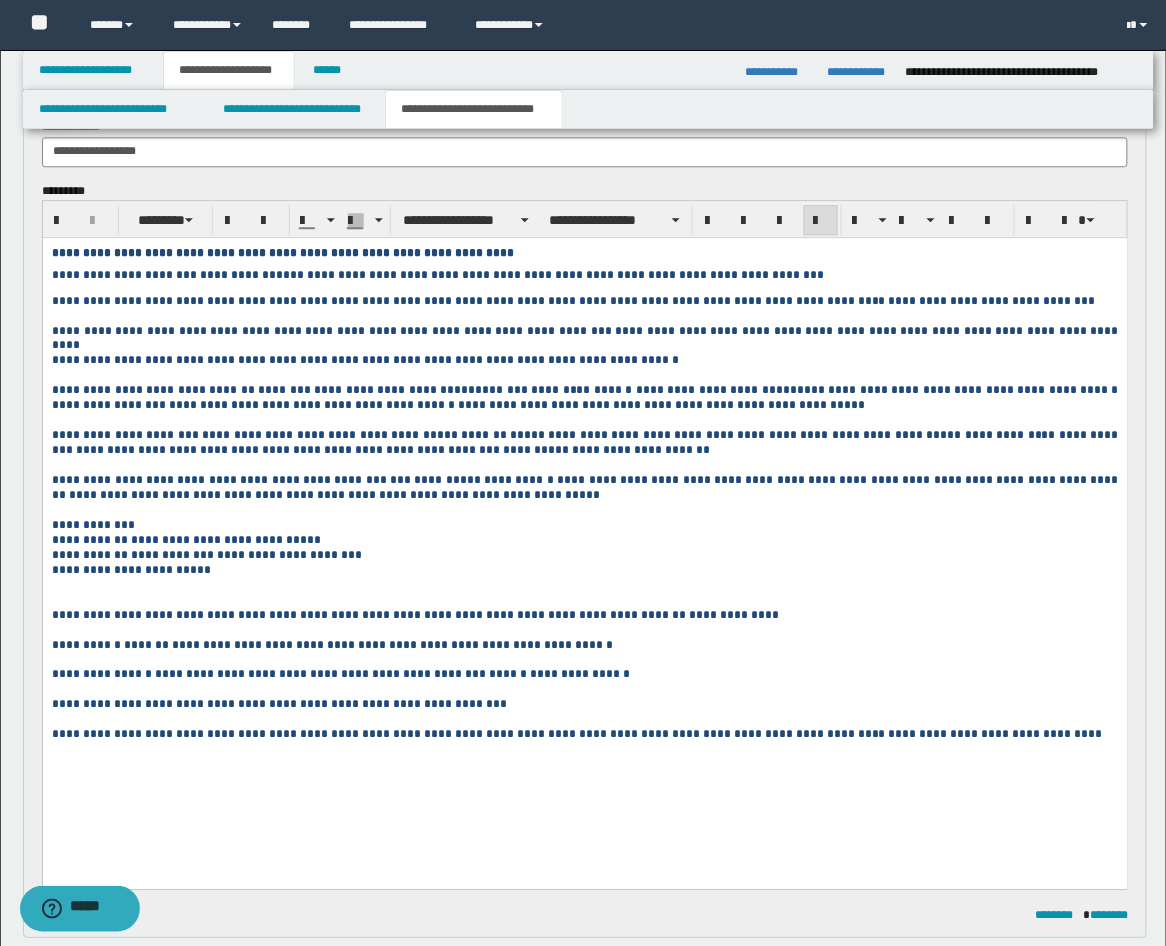 click at bounding box center (584, 585) 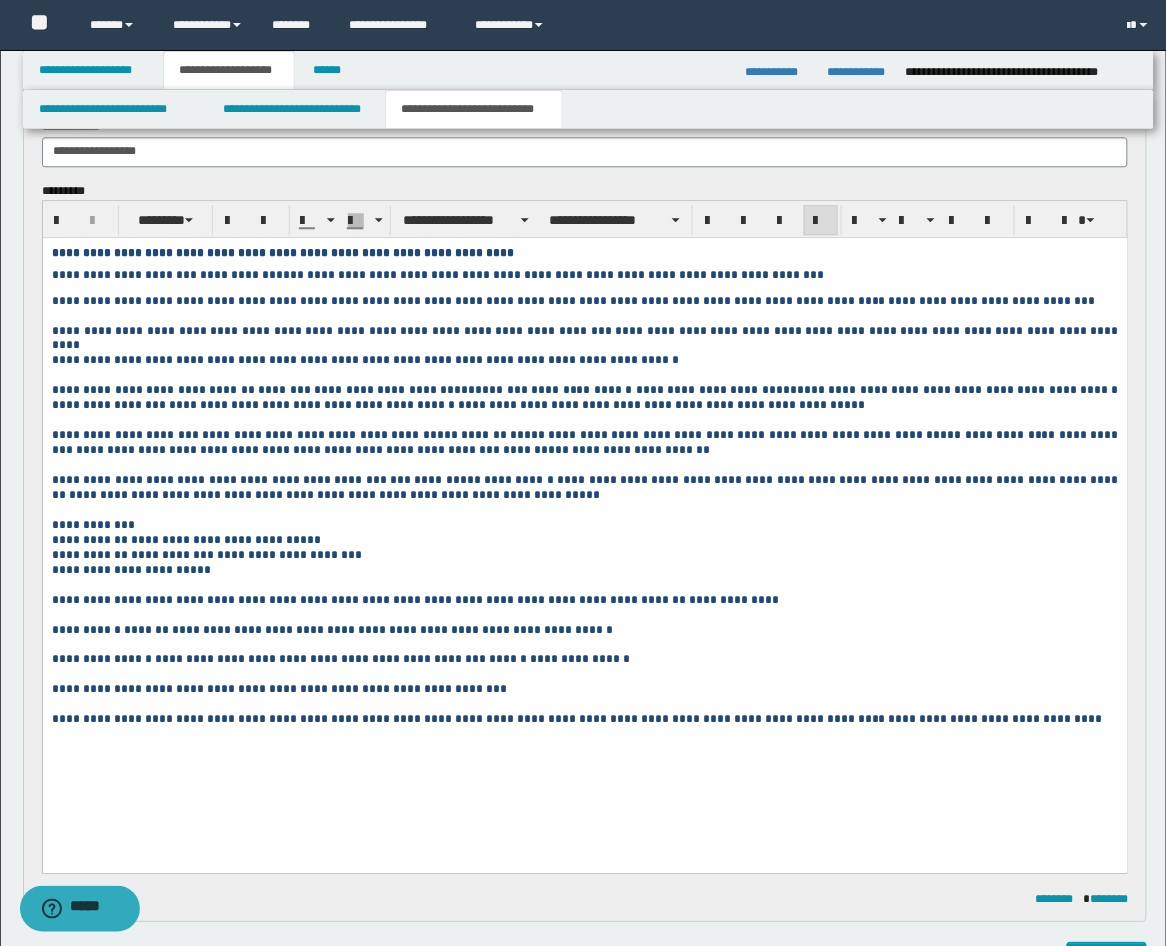 click on "******" at bounding box center (507, 659) 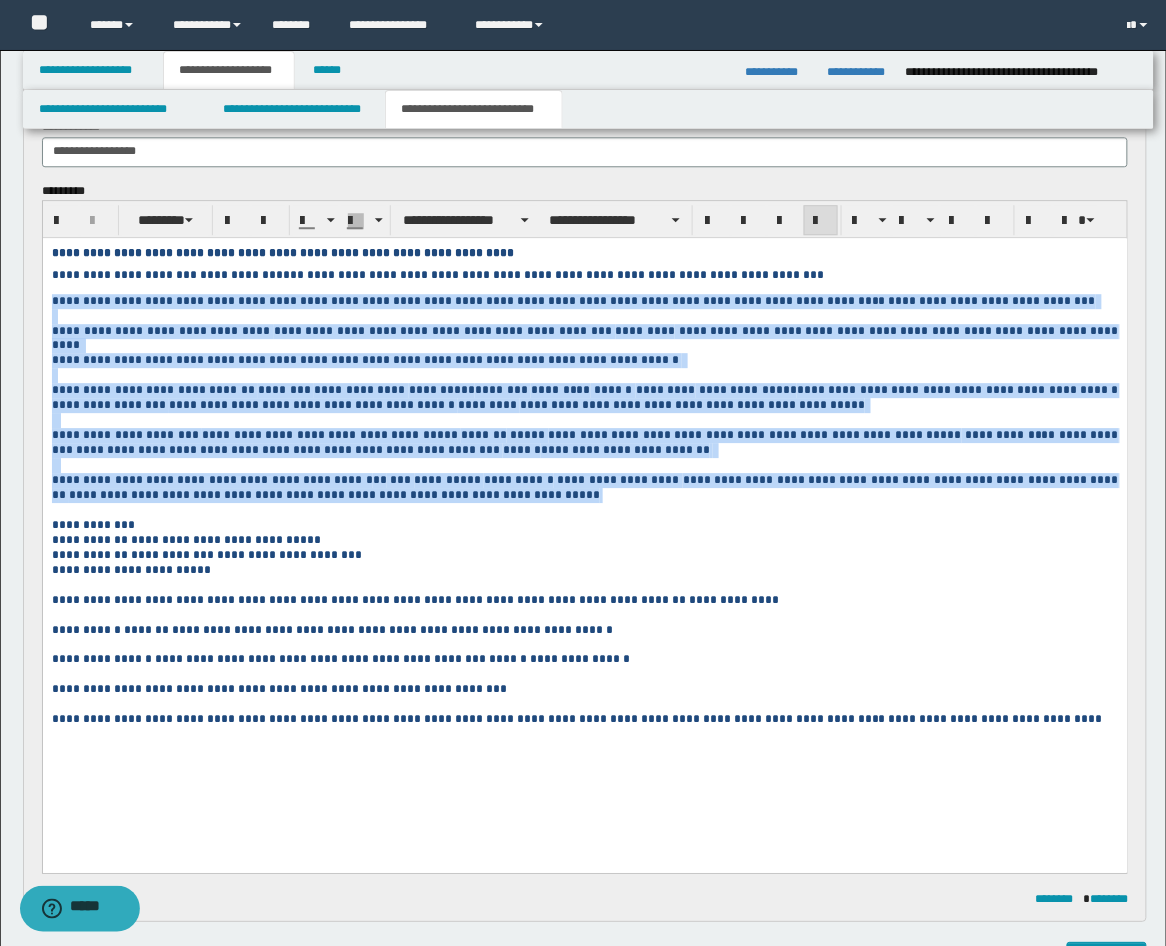 drag, startPoint x: 417, startPoint y: 512, endPoint x: 44, endPoint y: 305, distance: 426.5888 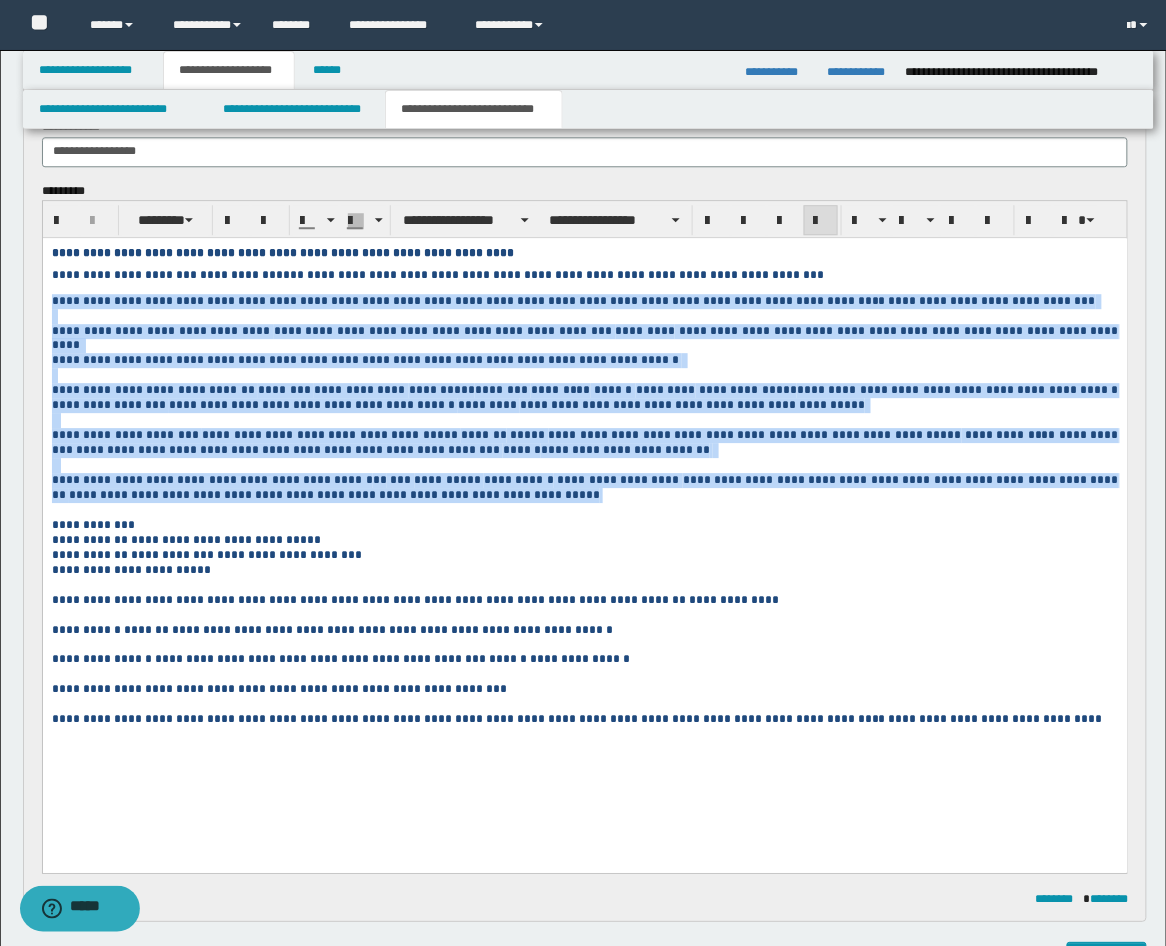 click on "**********" at bounding box center [584, 511] 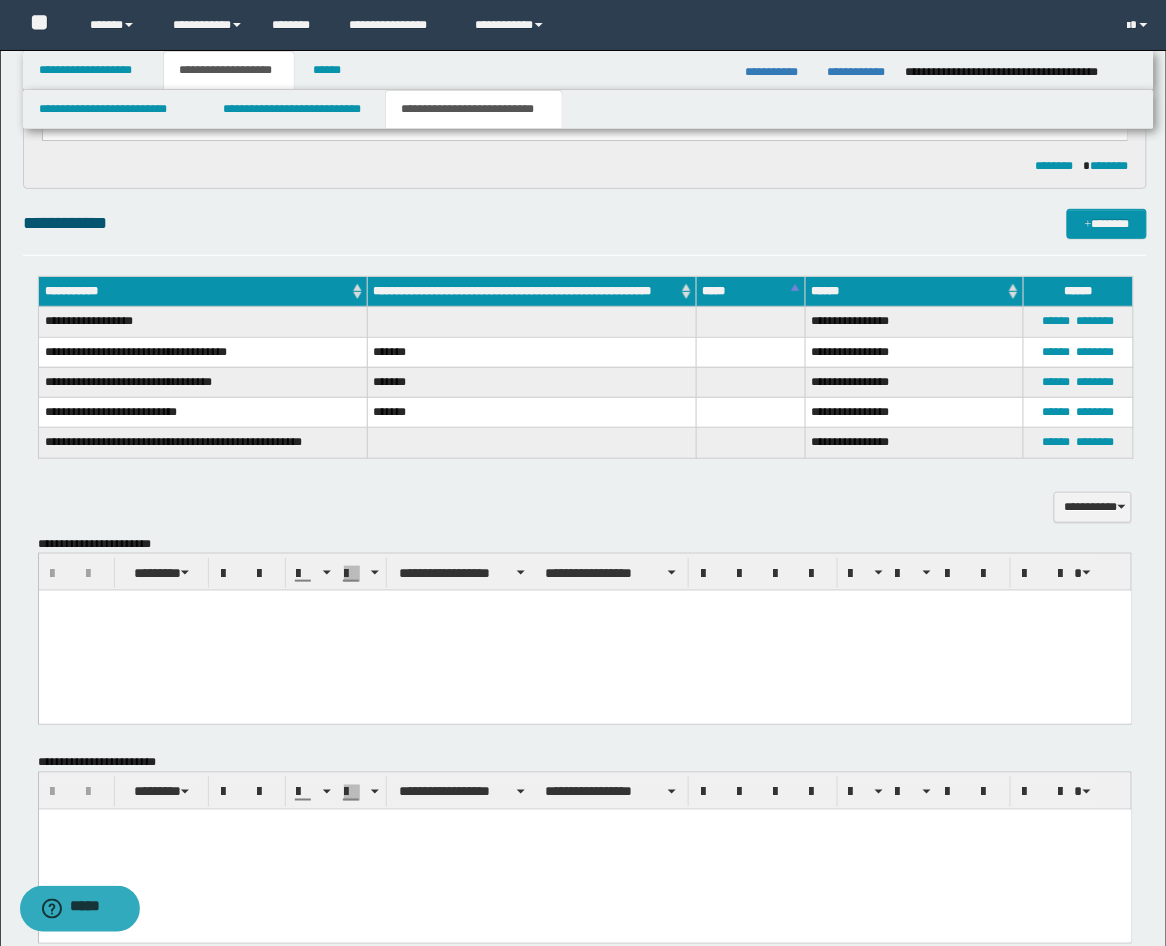 scroll, scrollTop: 1852, scrollLeft: 0, axis: vertical 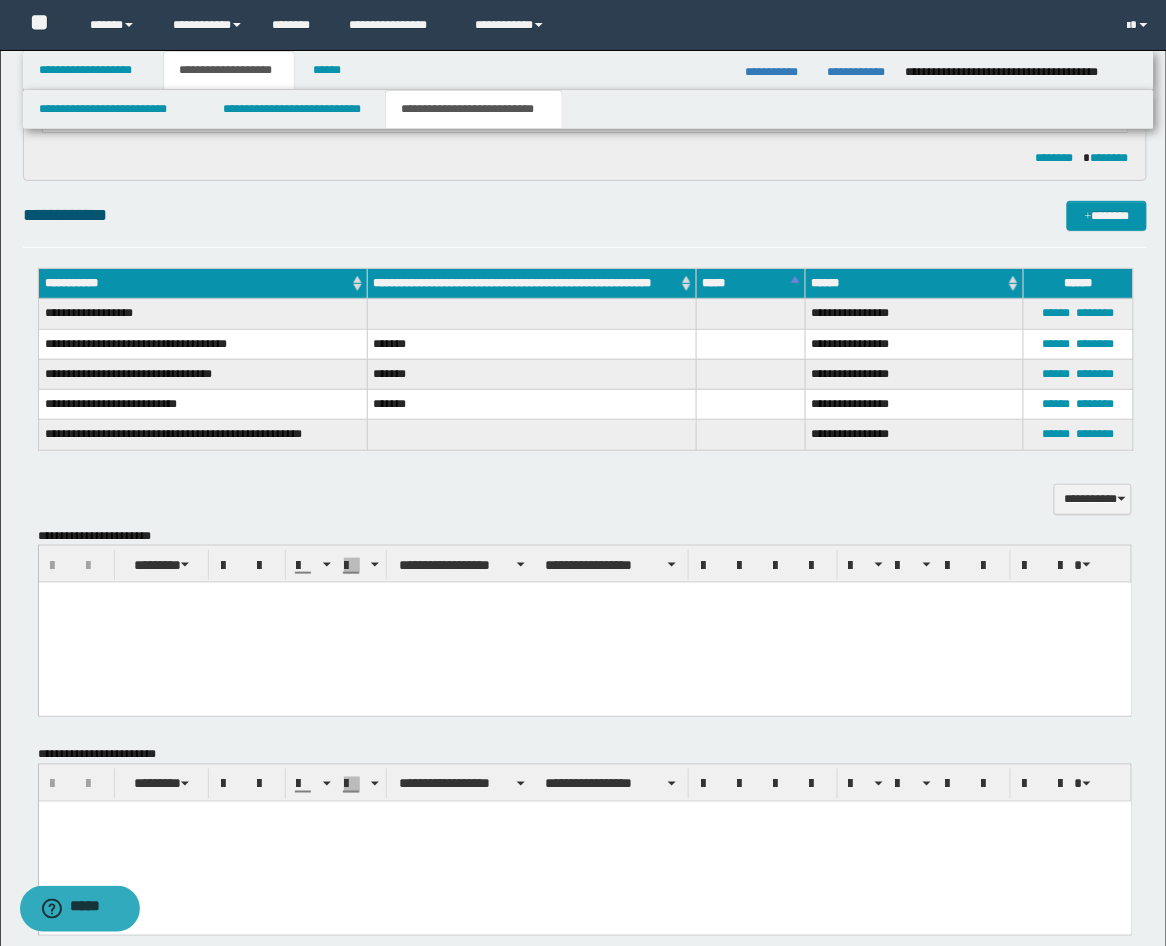 click at bounding box center [584, 598] 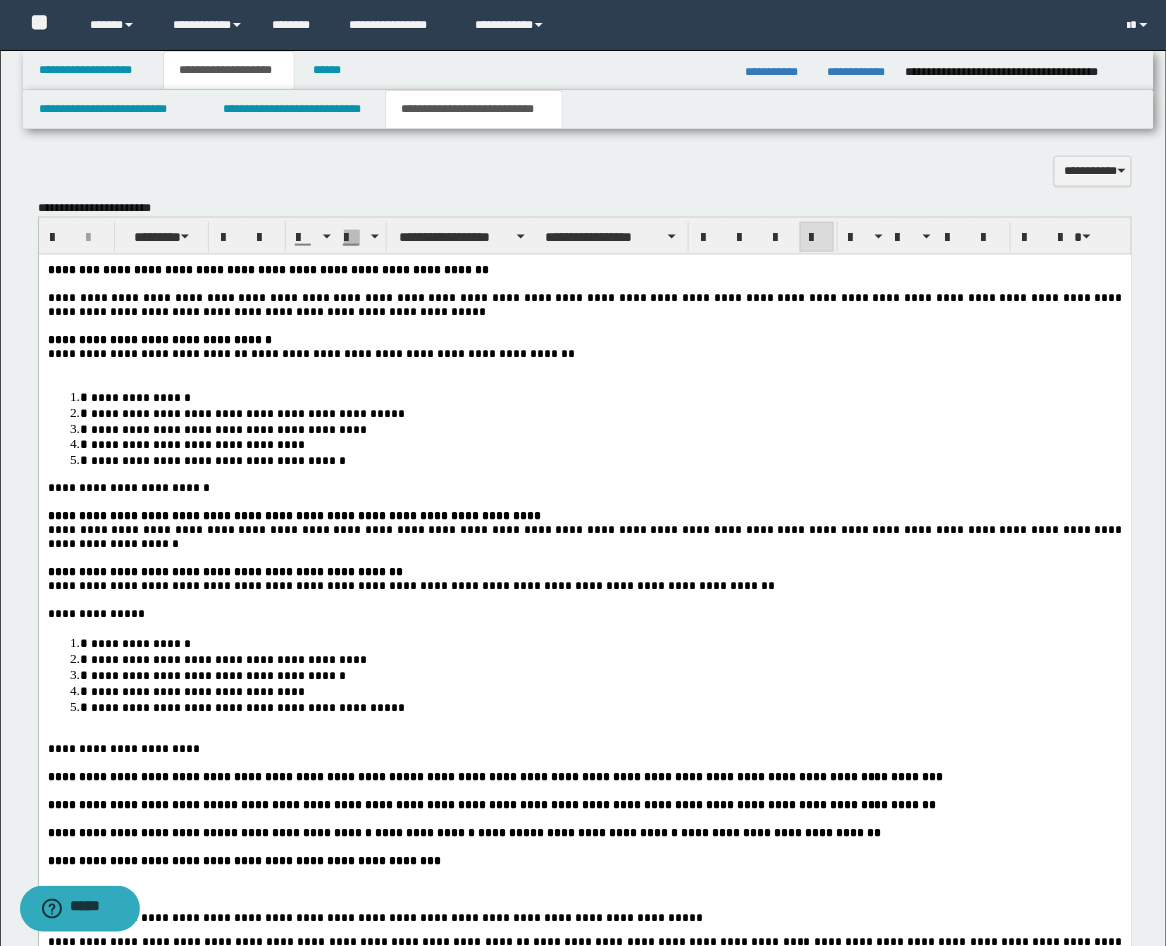 scroll, scrollTop: 2222, scrollLeft: 0, axis: vertical 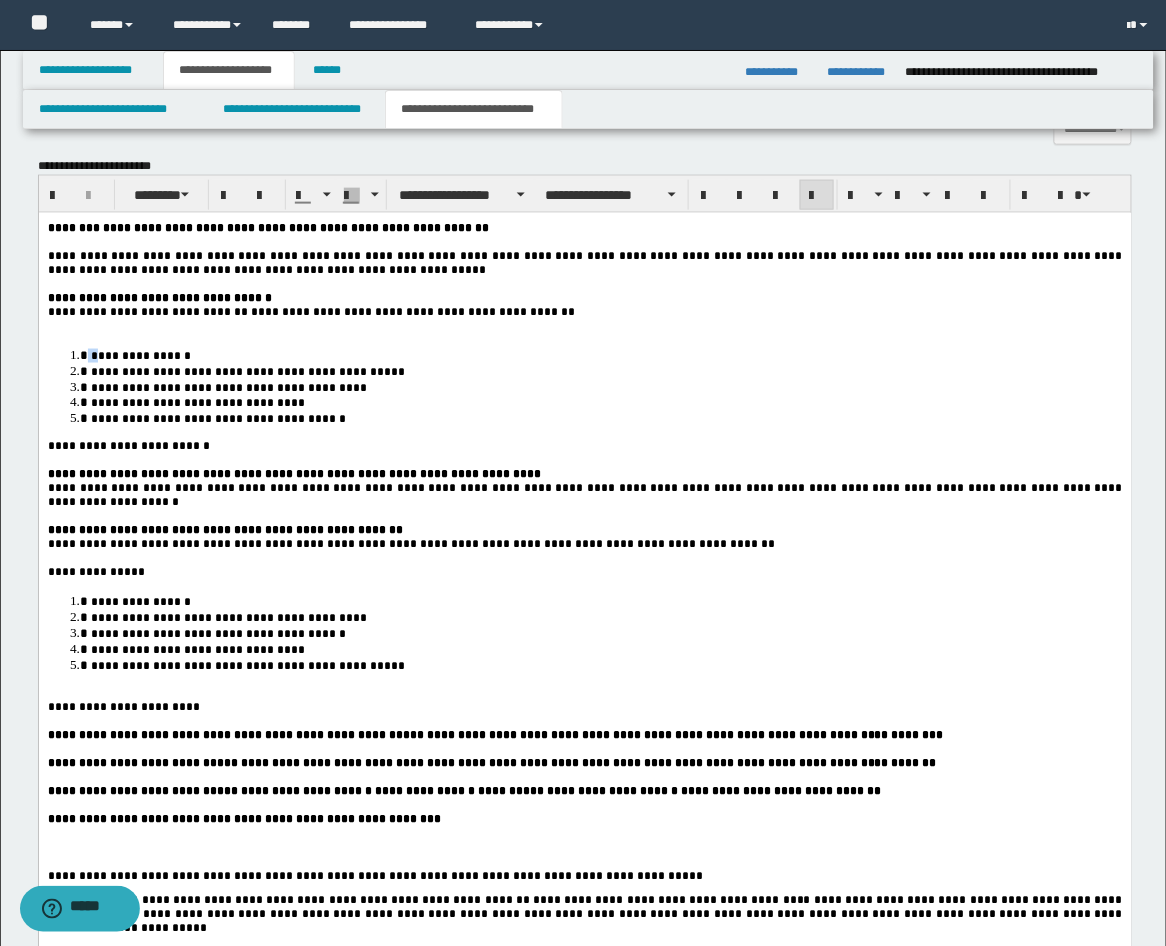click on "**********" at bounding box center [584, 976] 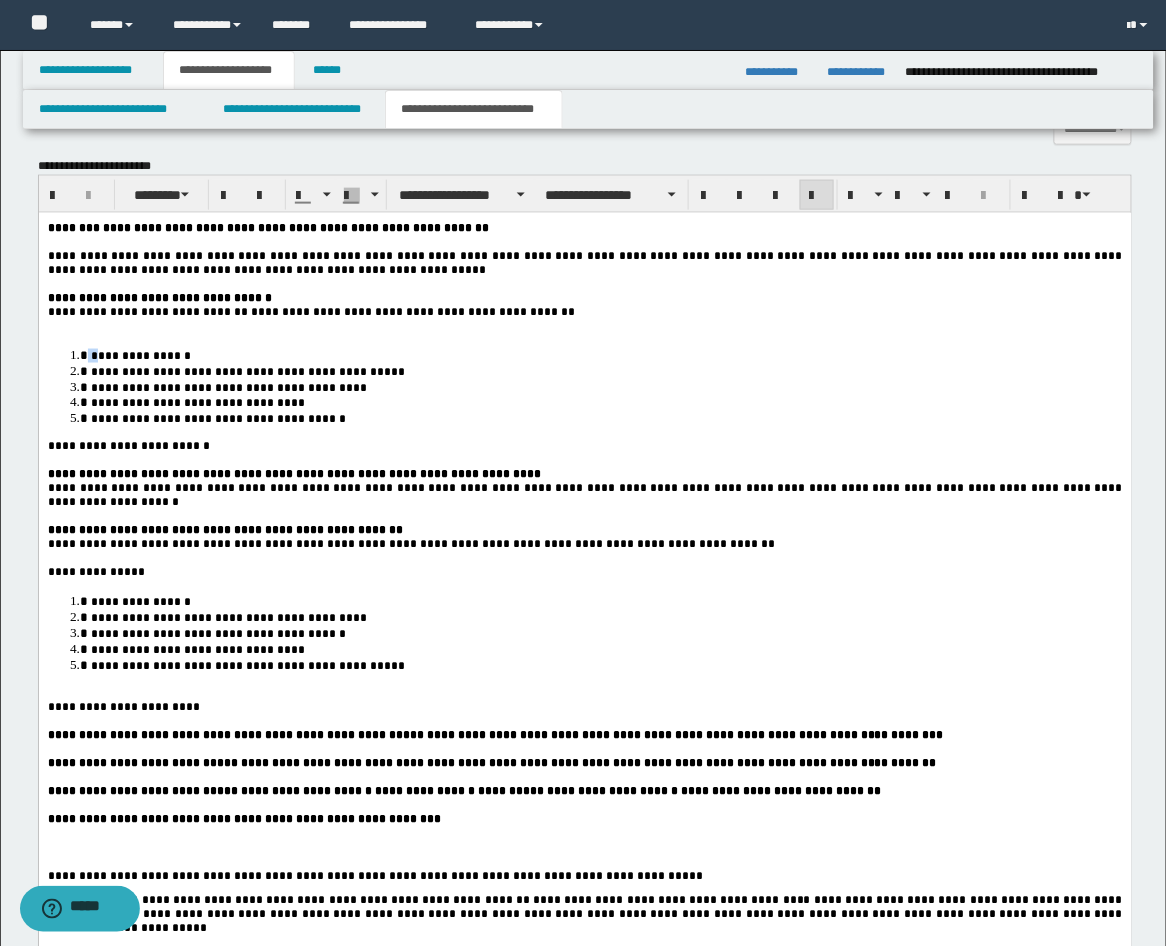 click at bounding box center [584, 326] 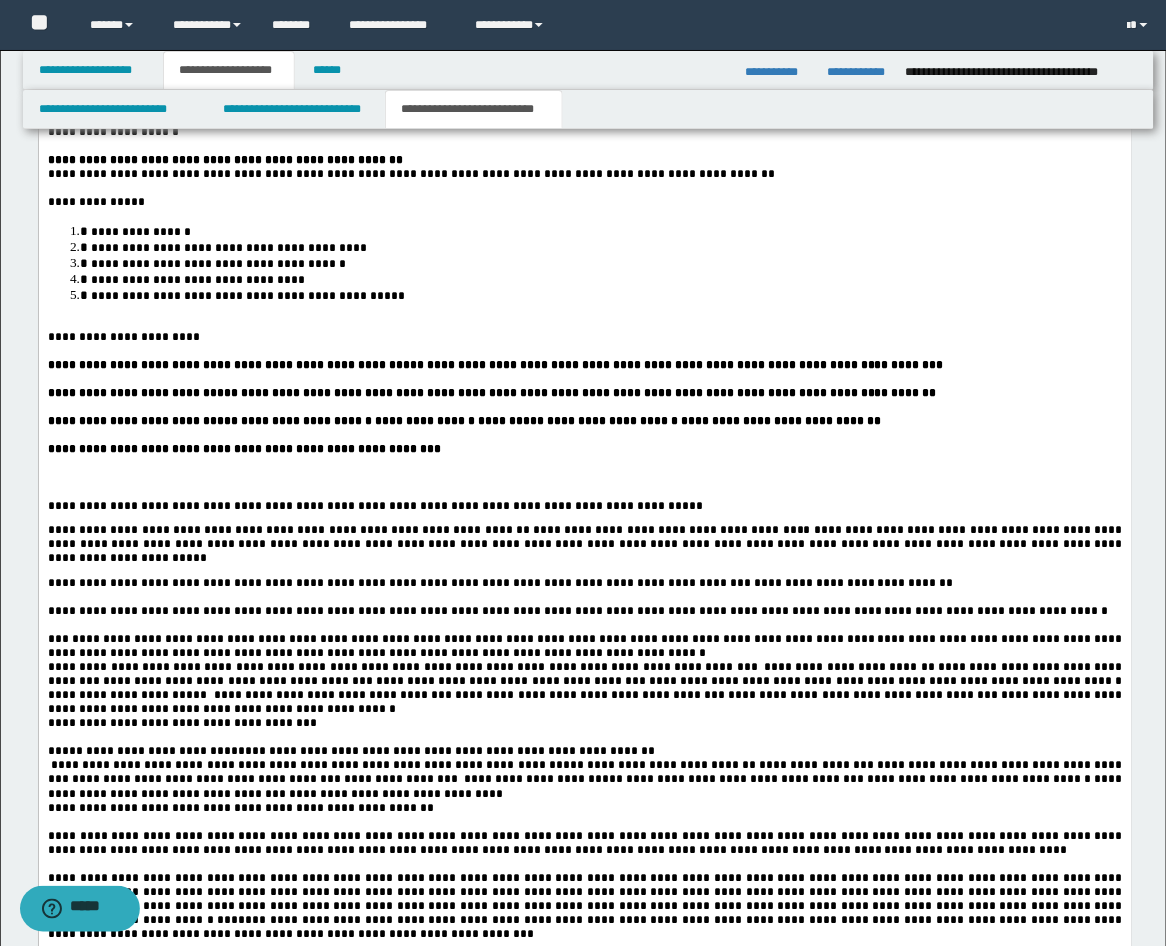 click at bounding box center [584, 480] 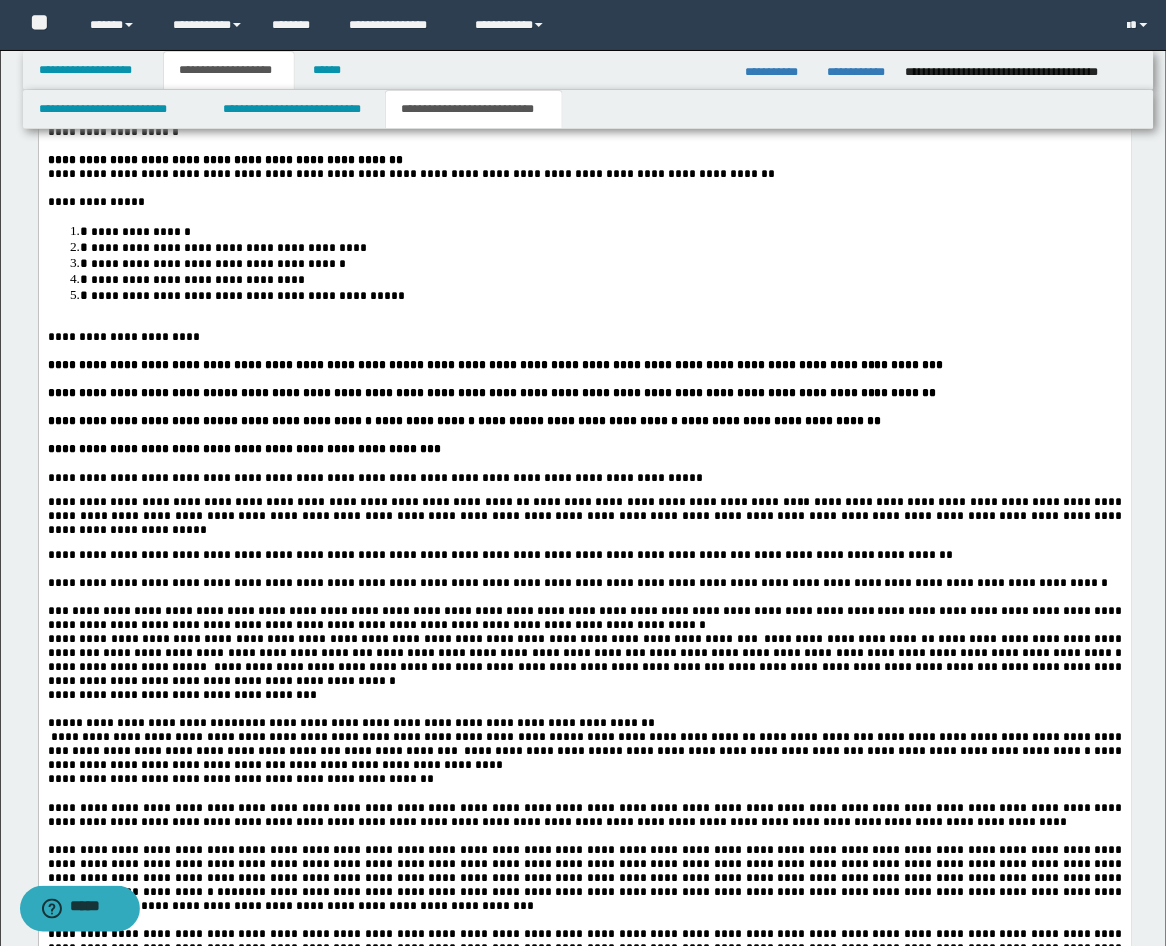 click at bounding box center (584, 325) 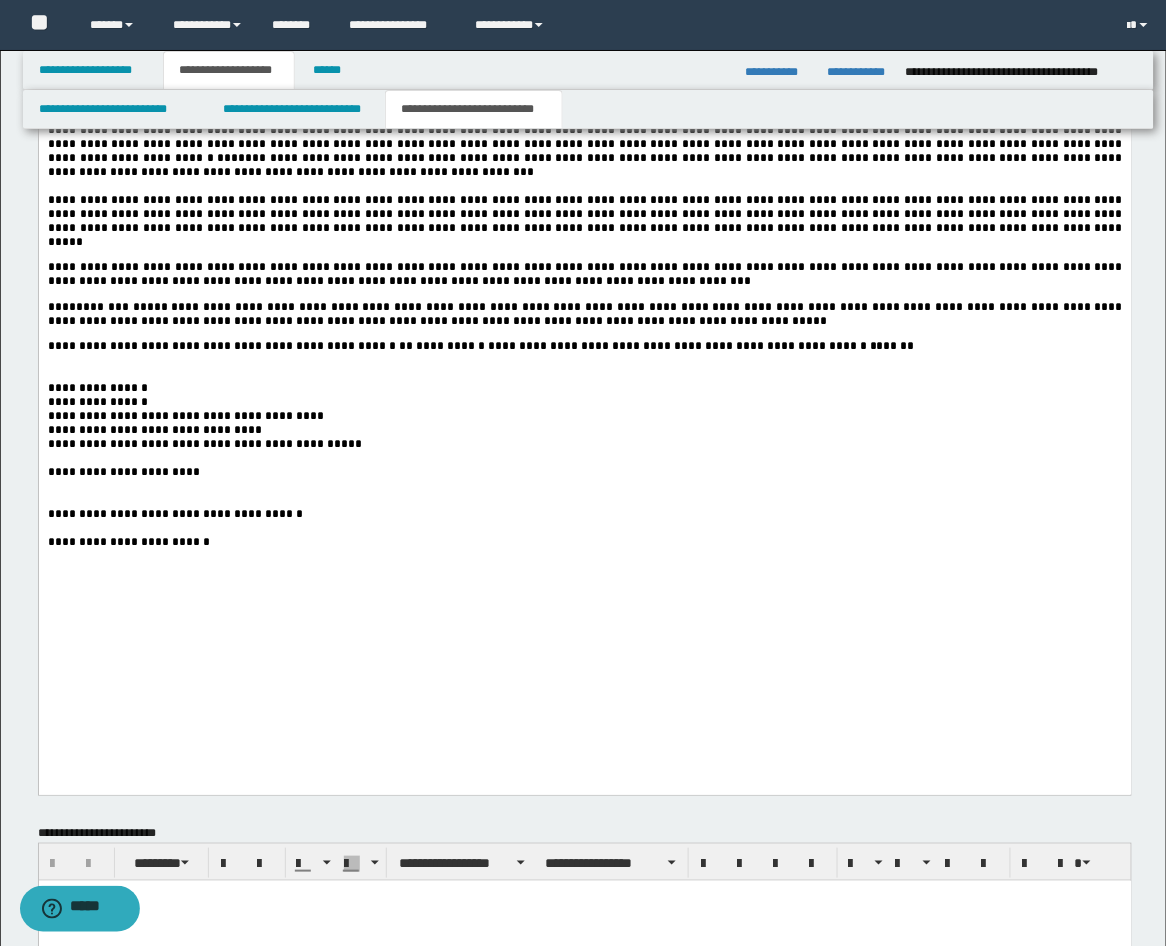 scroll, scrollTop: 3333, scrollLeft: 0, axis: vertical 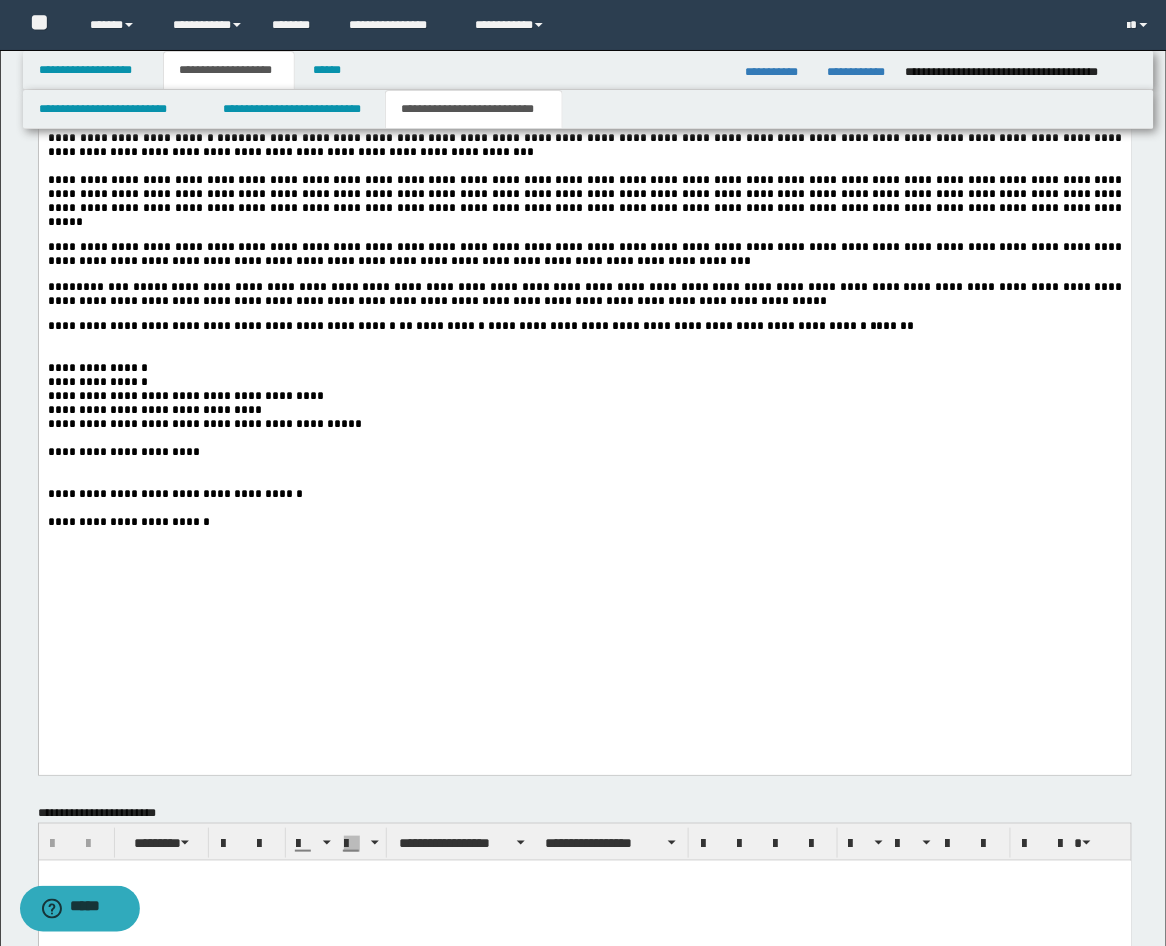 click at bounding box center [584, 355] 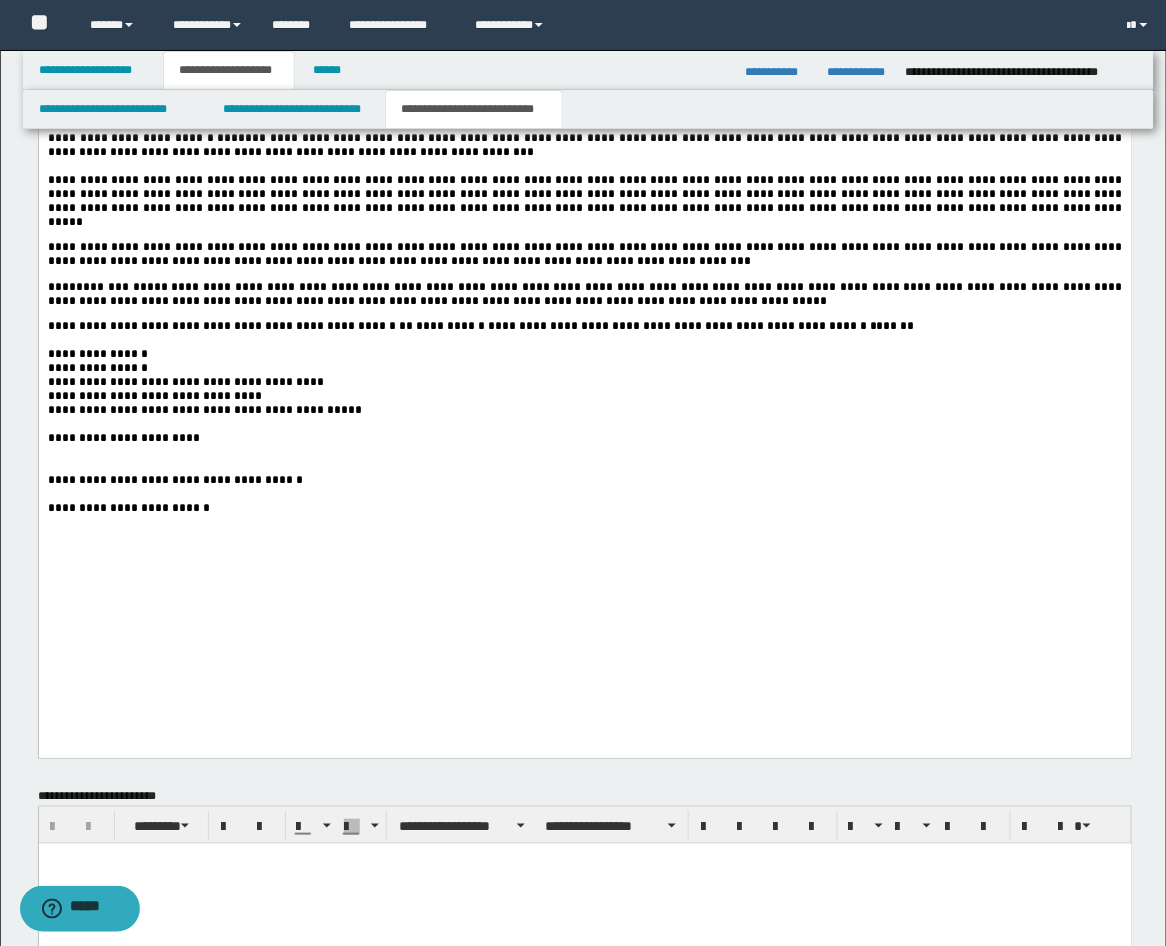 click on "**********" at bounding box center [584, -162] 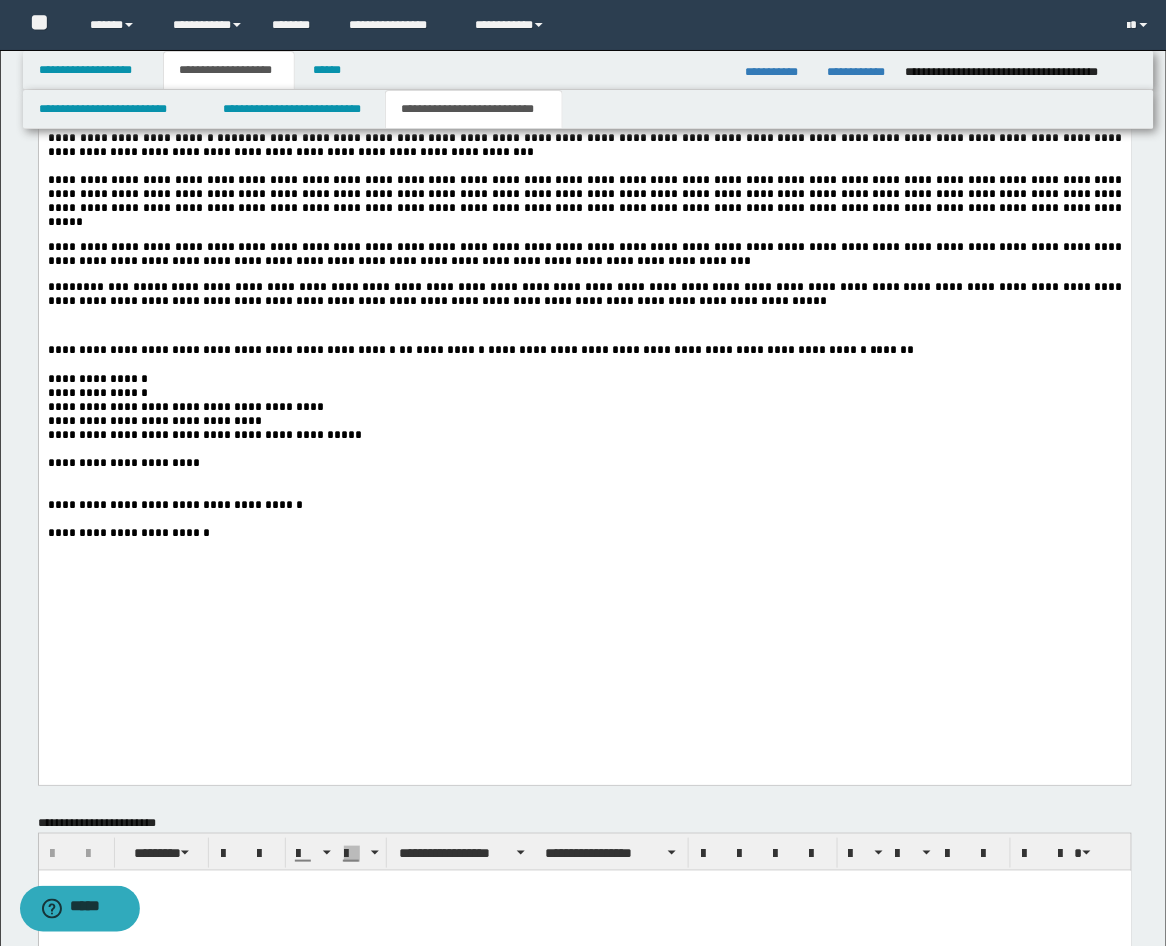 click at bounding box center [584, 366] 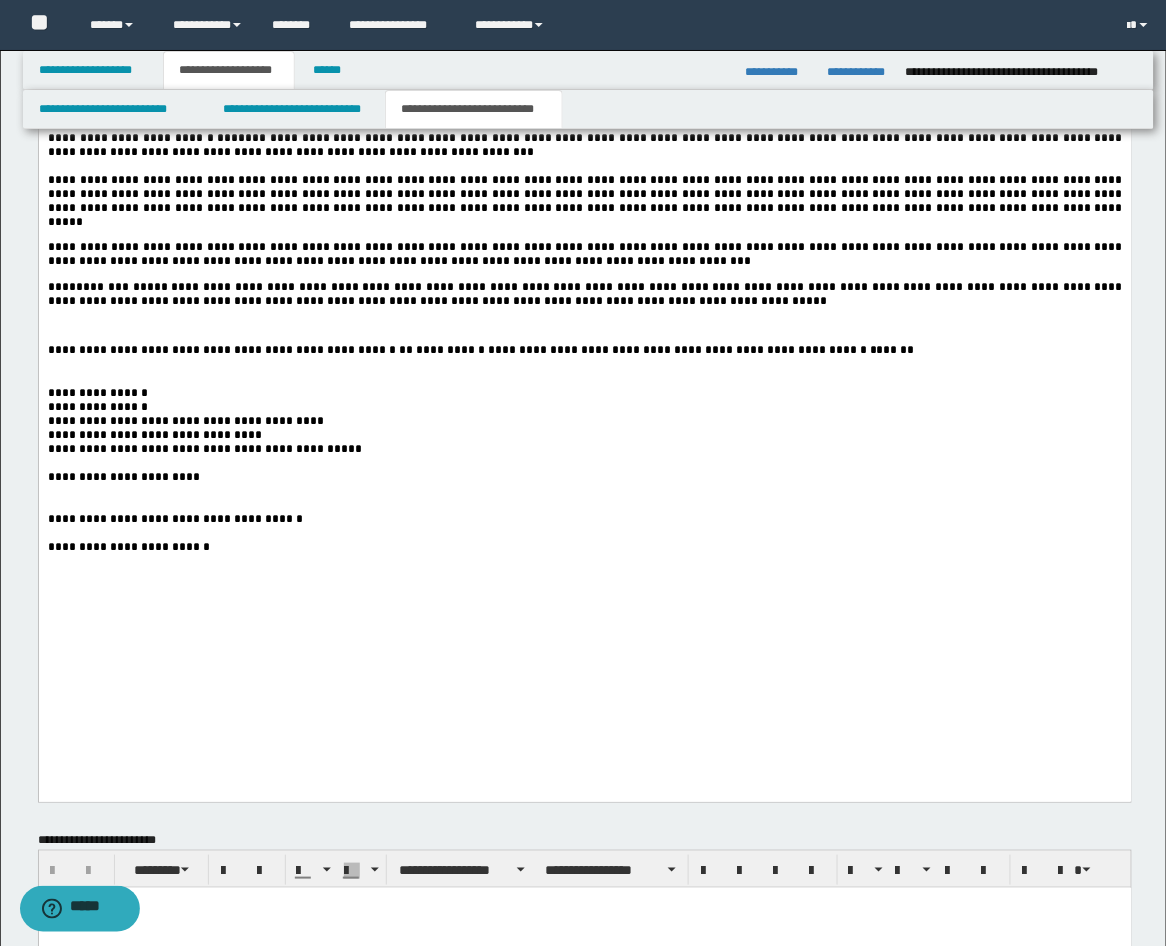 click at bounding box center [584, 506] 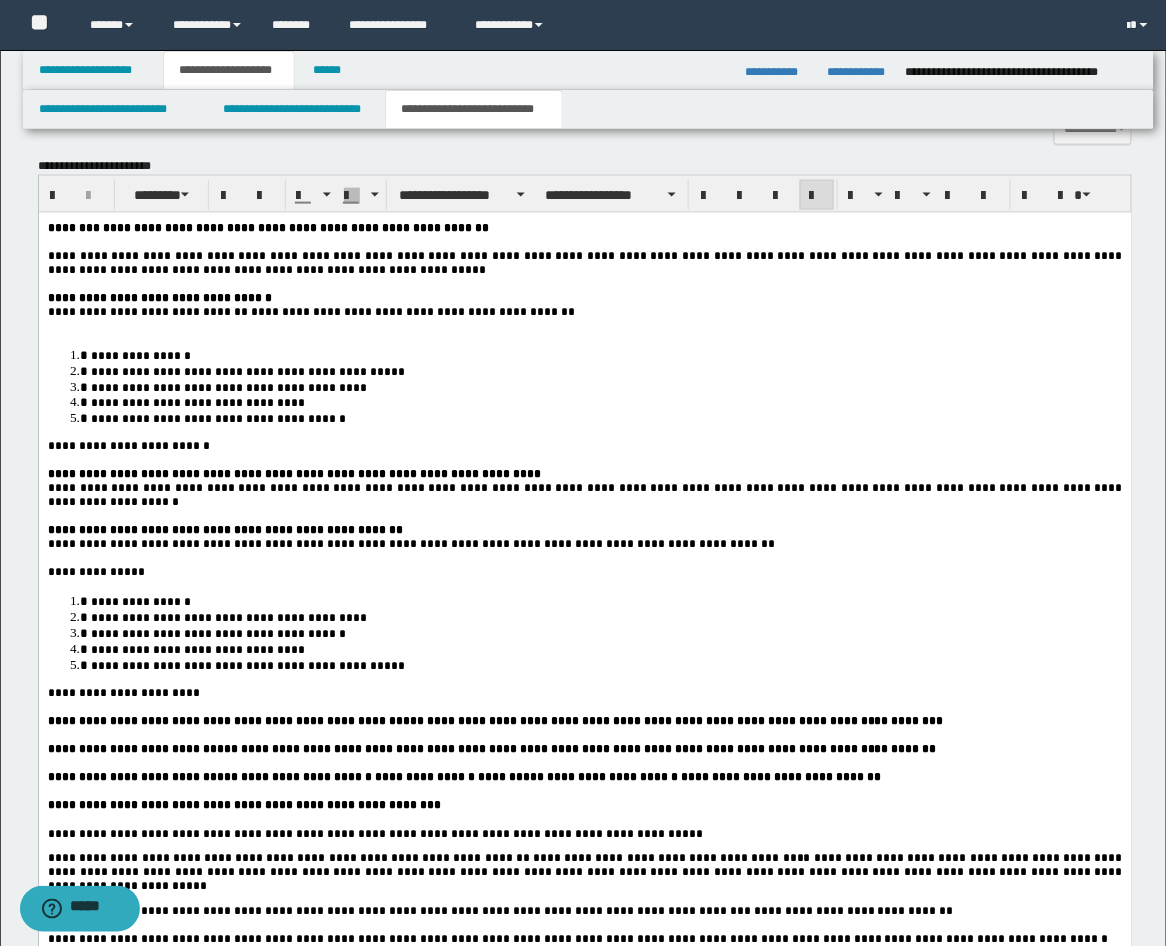 scroll, scrollTop: 1852, scrollLeft: 0, axis: vertical 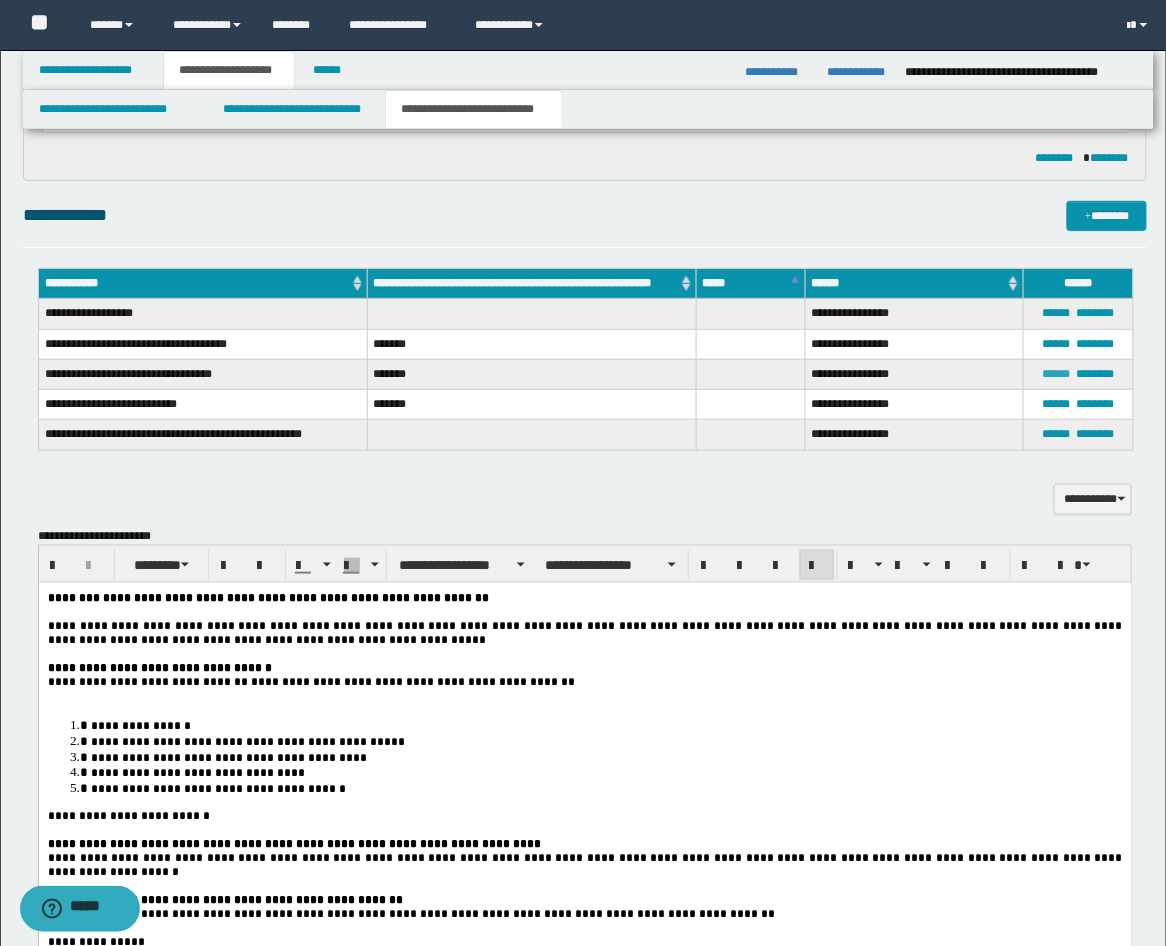 click on "******" at bounding box center (1056, 374) 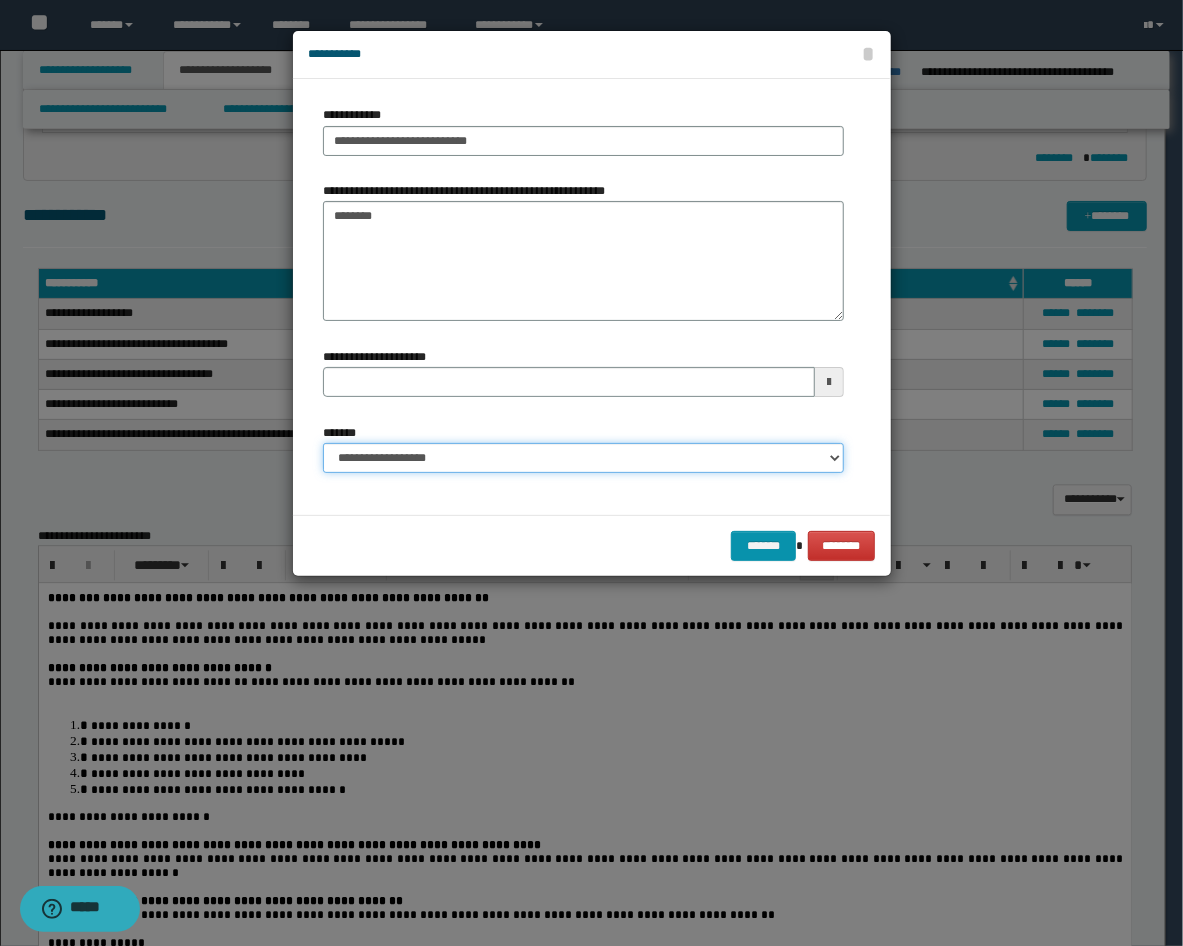 click on "**********" at bounding box center [583, 458] 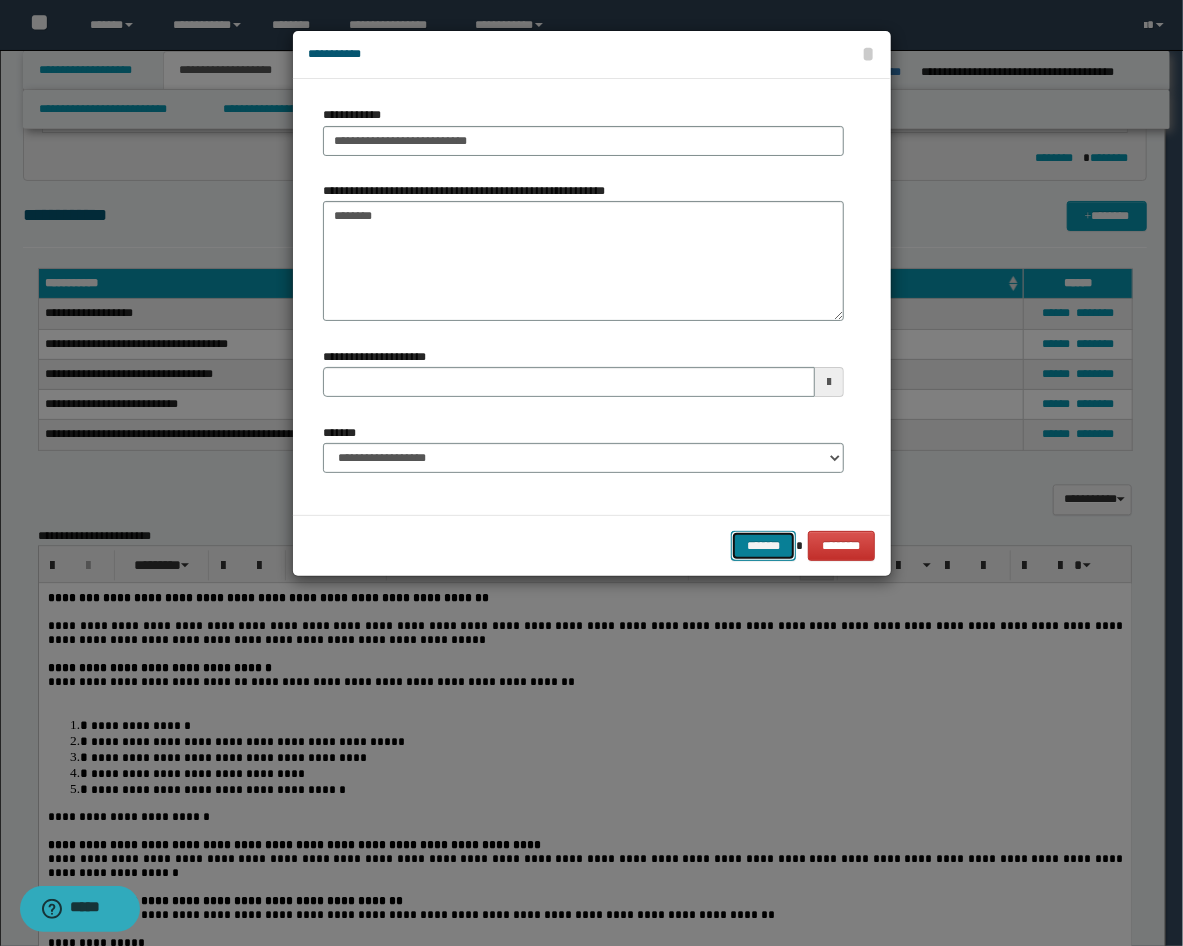 click on "*******" at bounding box center (763, 546) 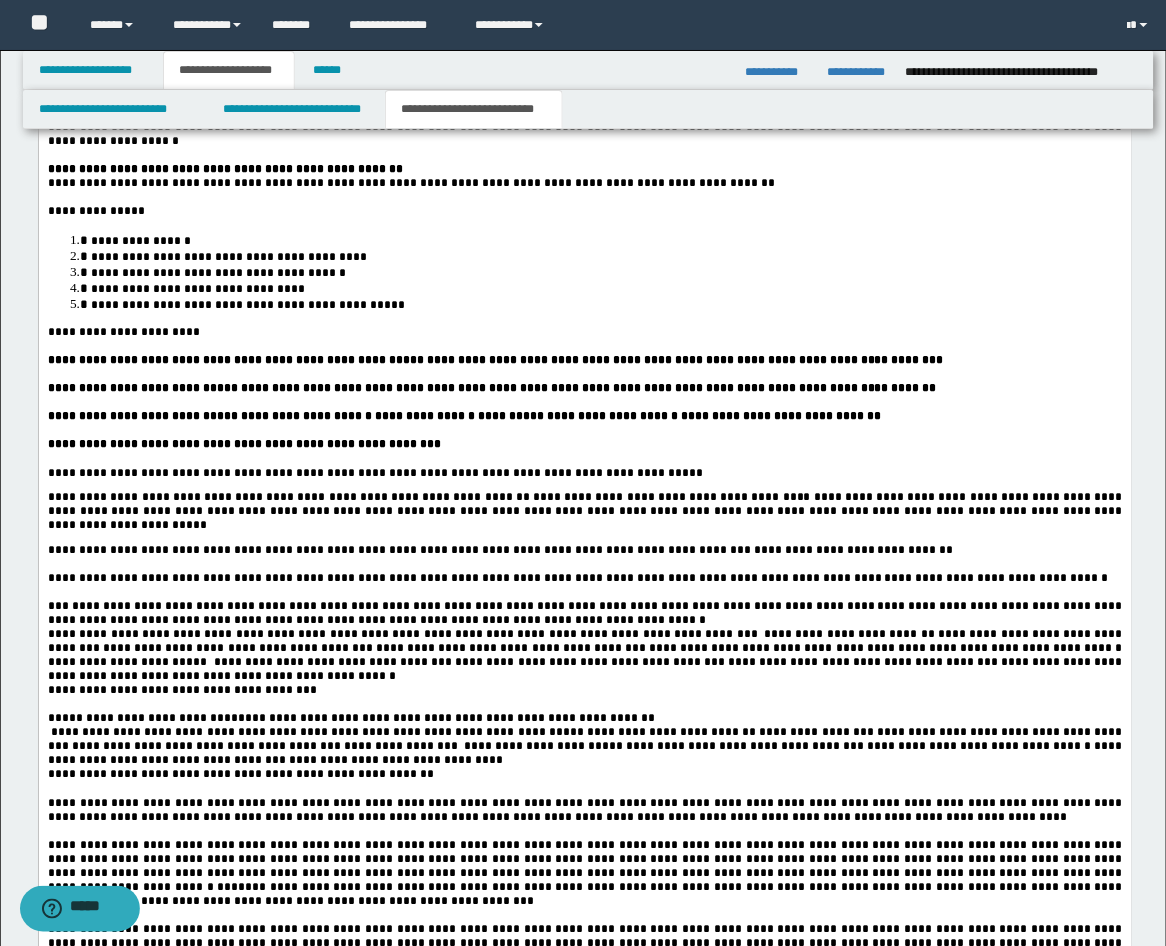 scroll, scrollTop: 1852, scrollLeft: 0, axis: vertical 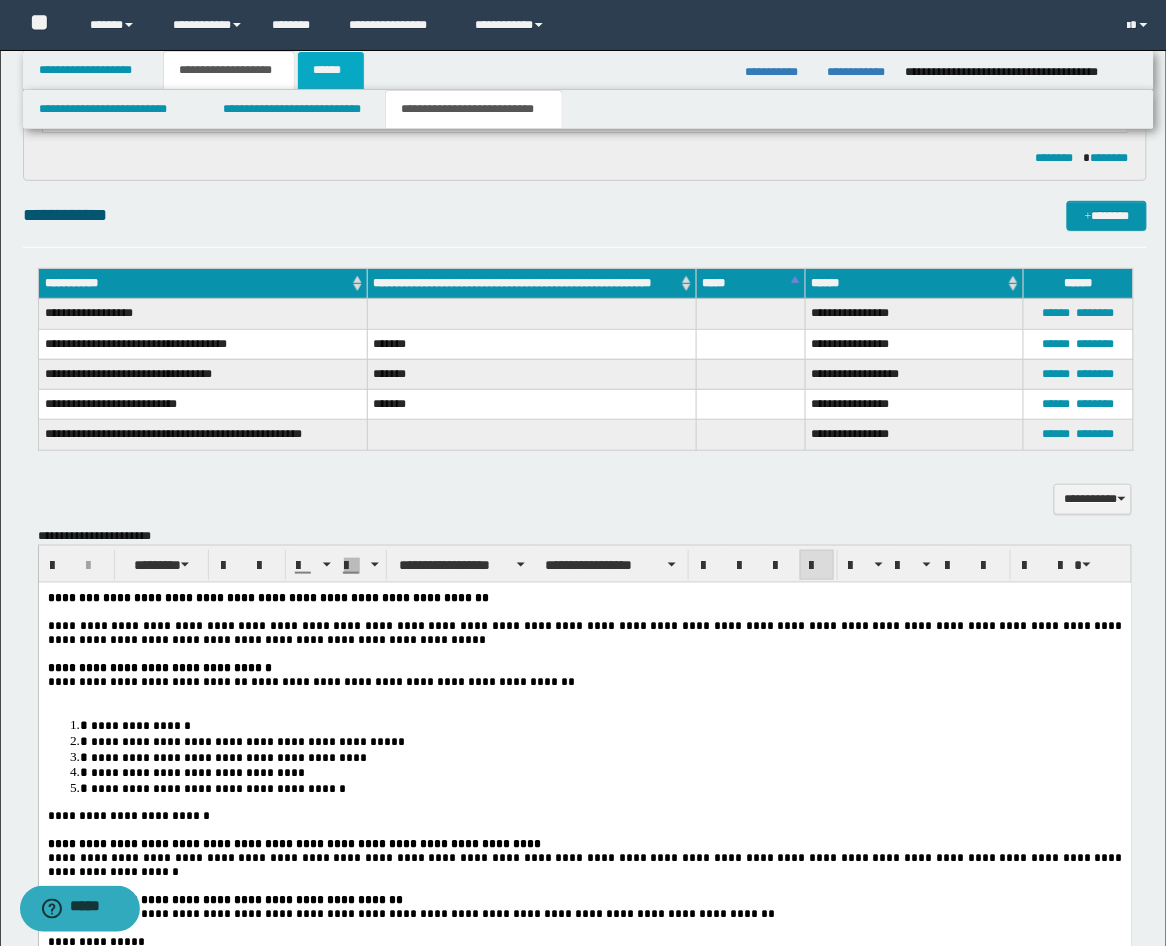 click on "******" at bounding box center (331, 70) 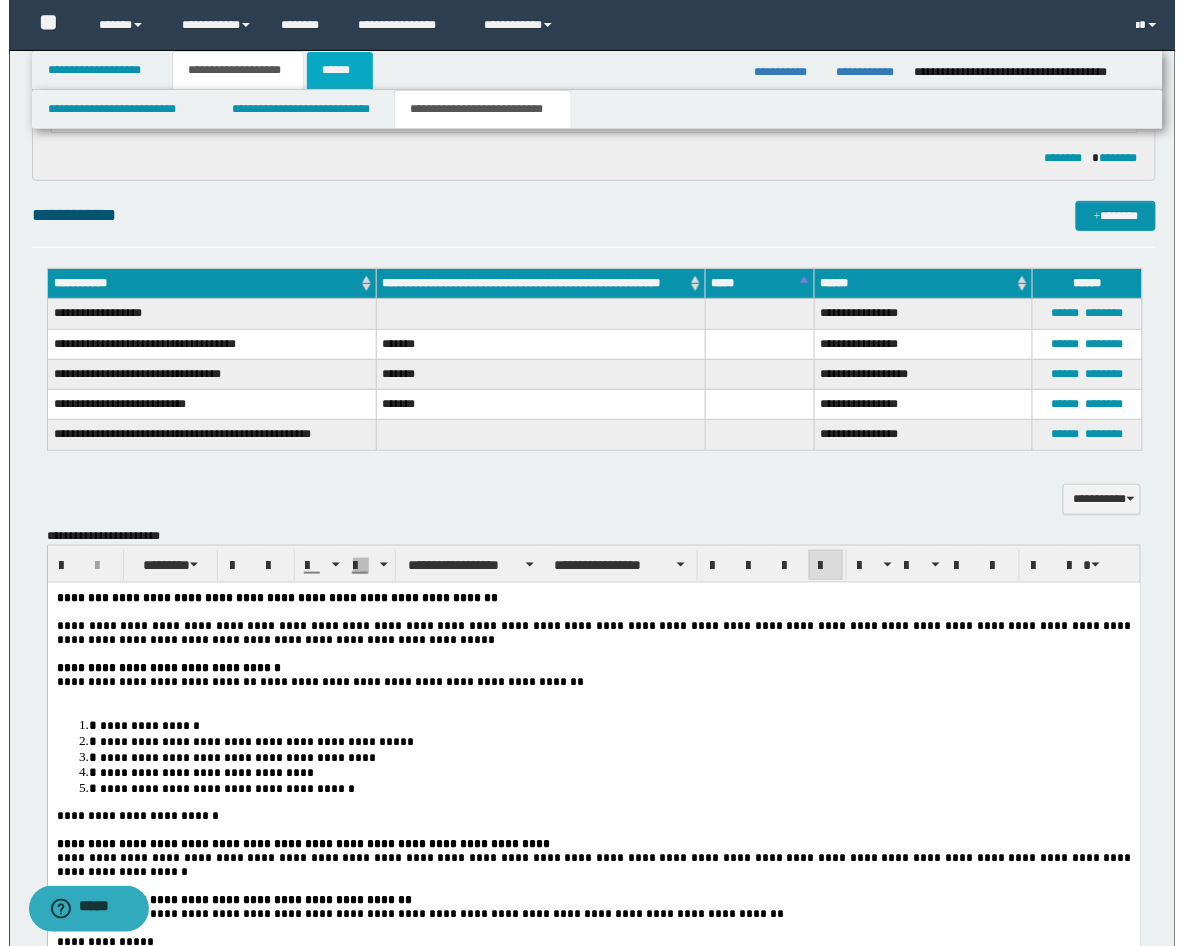 scroll, scrollTop: 0, scrollLeft: 0, axis: both 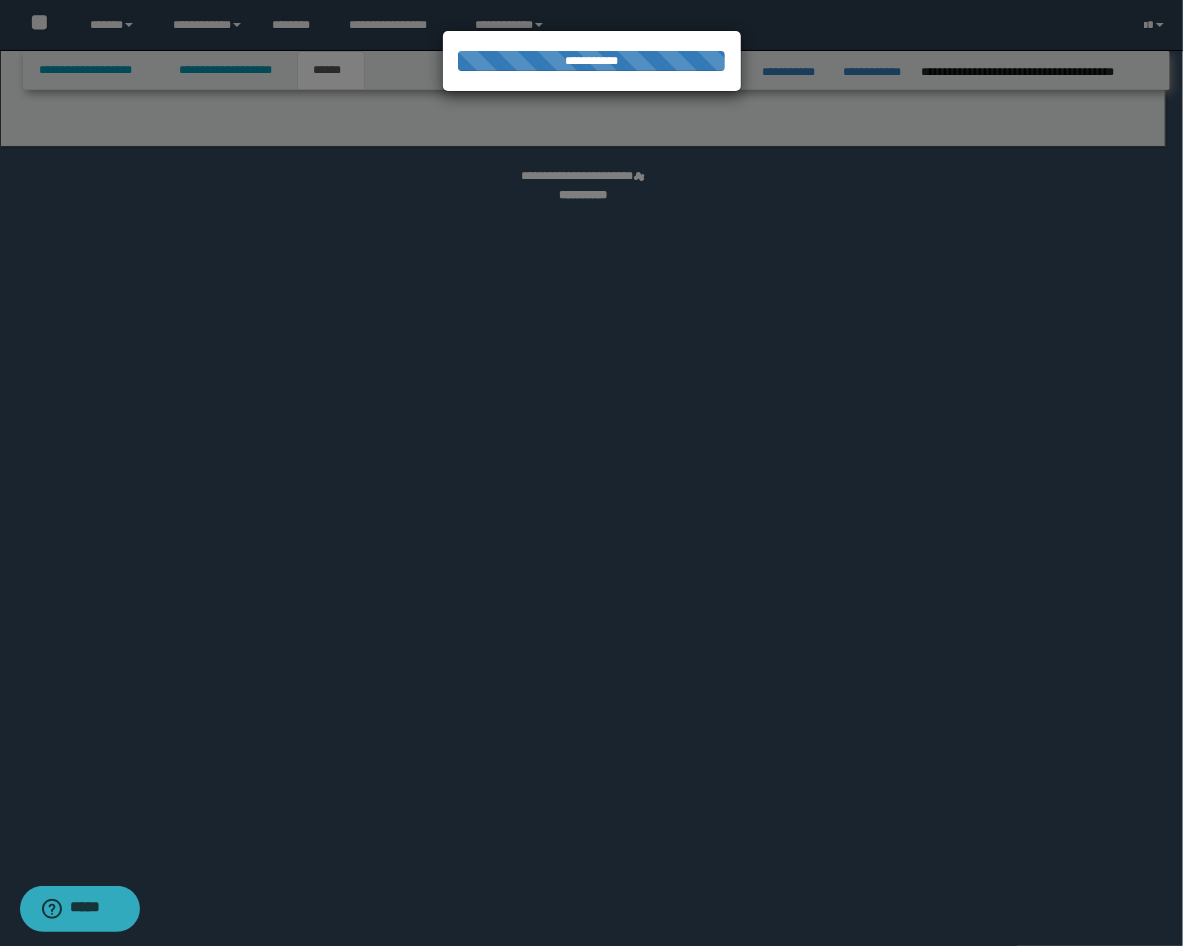select on "*" 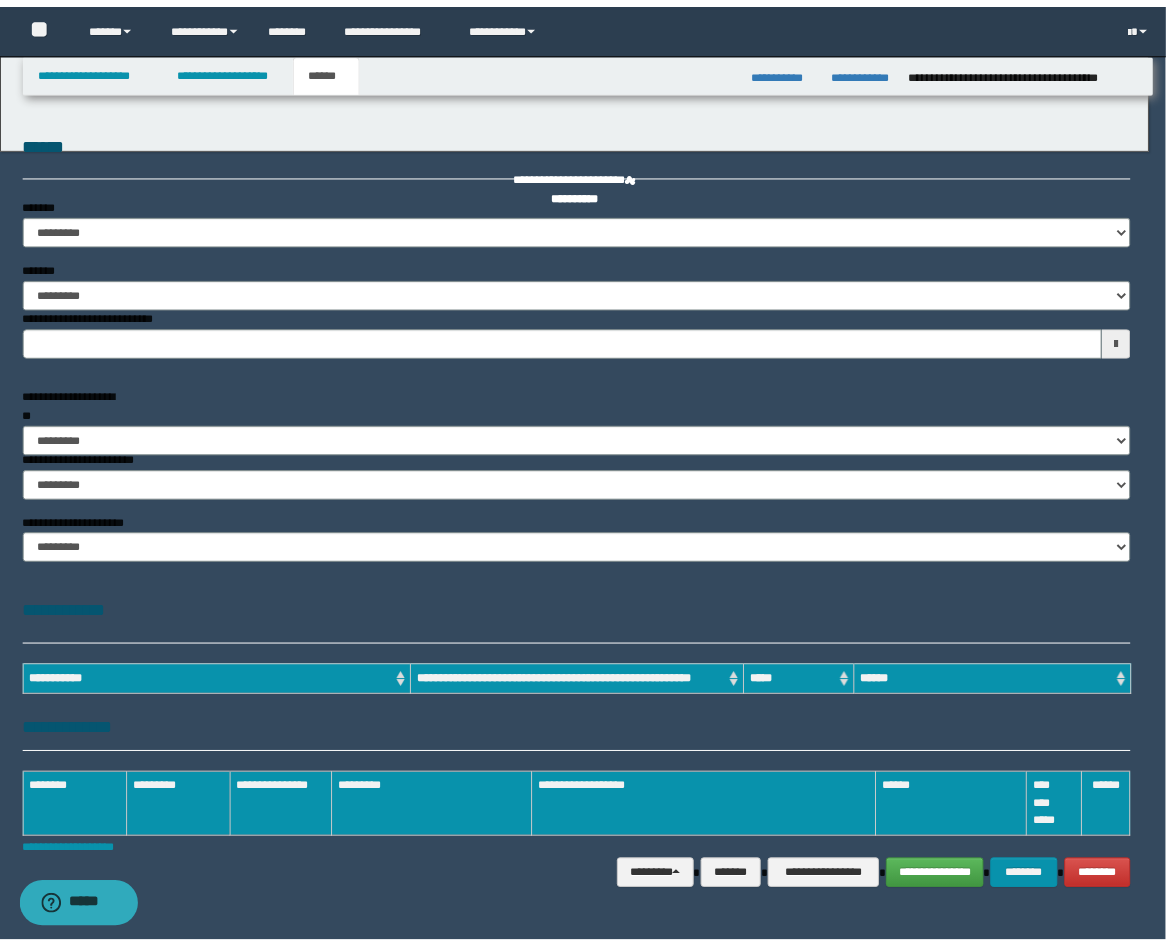 scroll, scrollTop: 0, scrollLeft: 0, axis: both 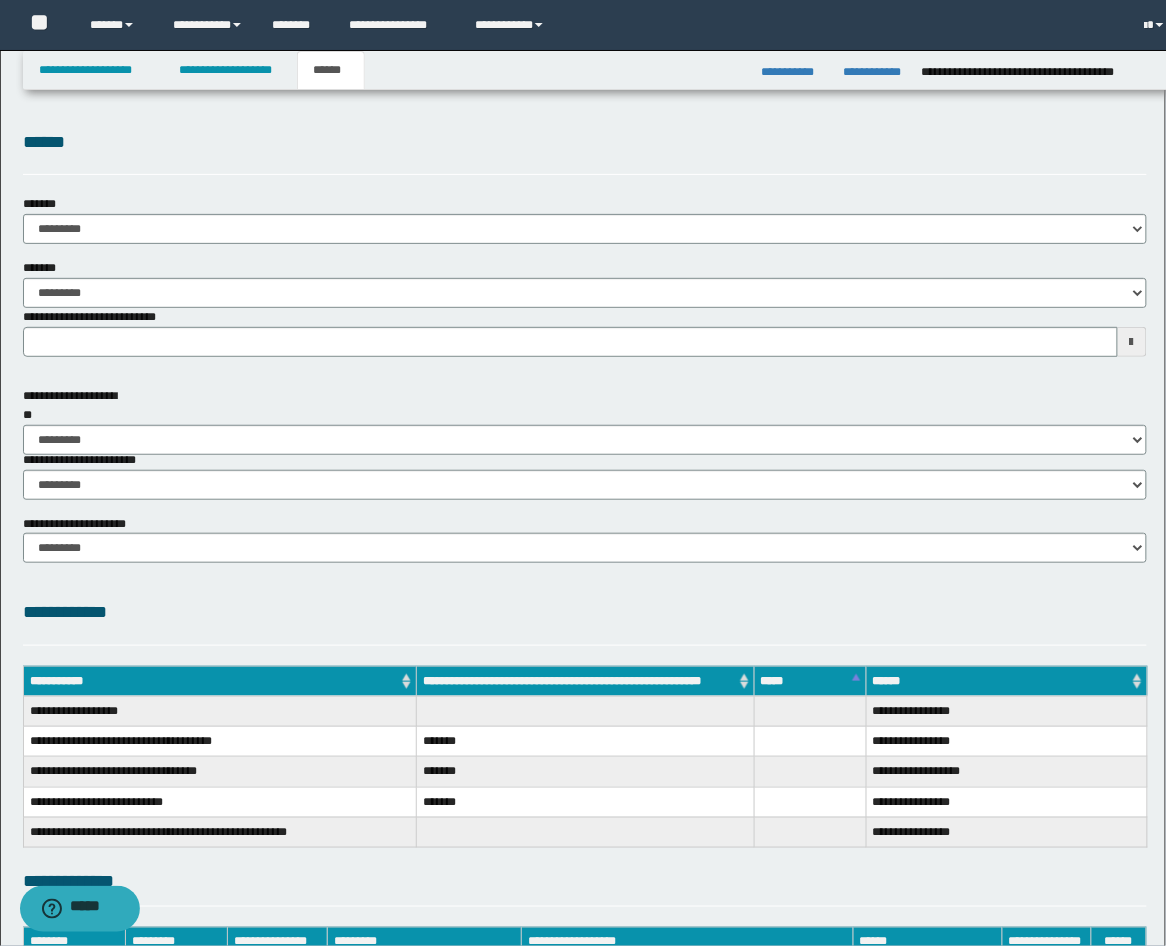 type 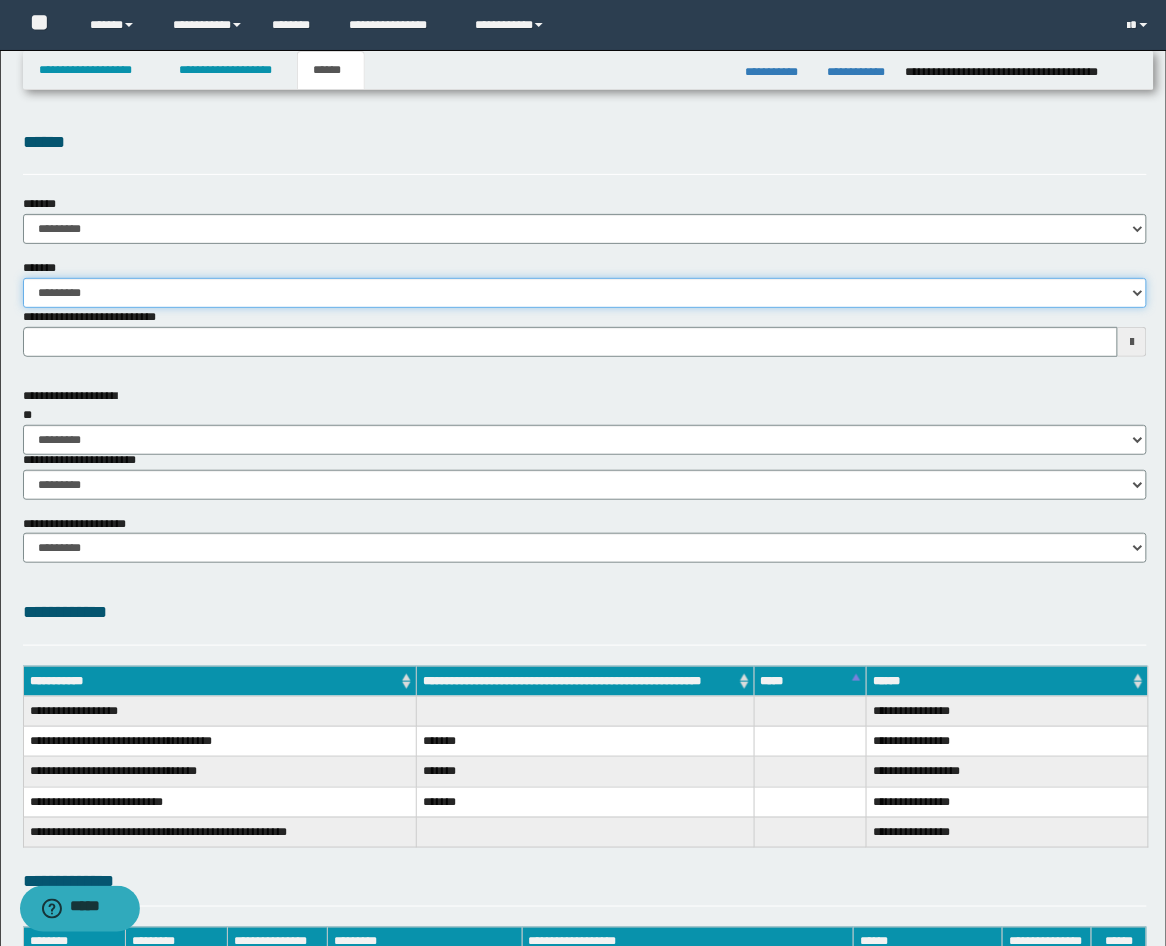 click on "**********" at bounding box center (585, 293) 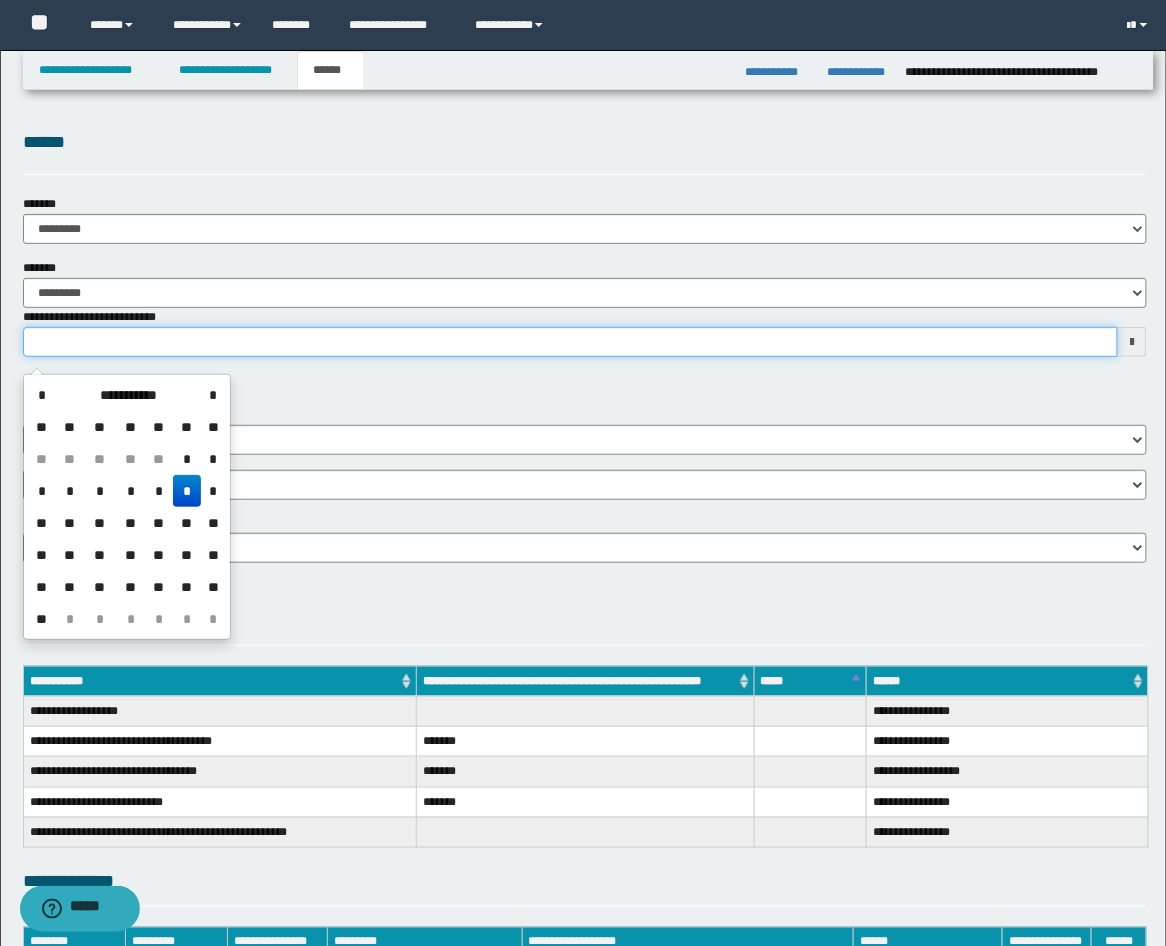 click on "**********" at bounding box center [571, 342] 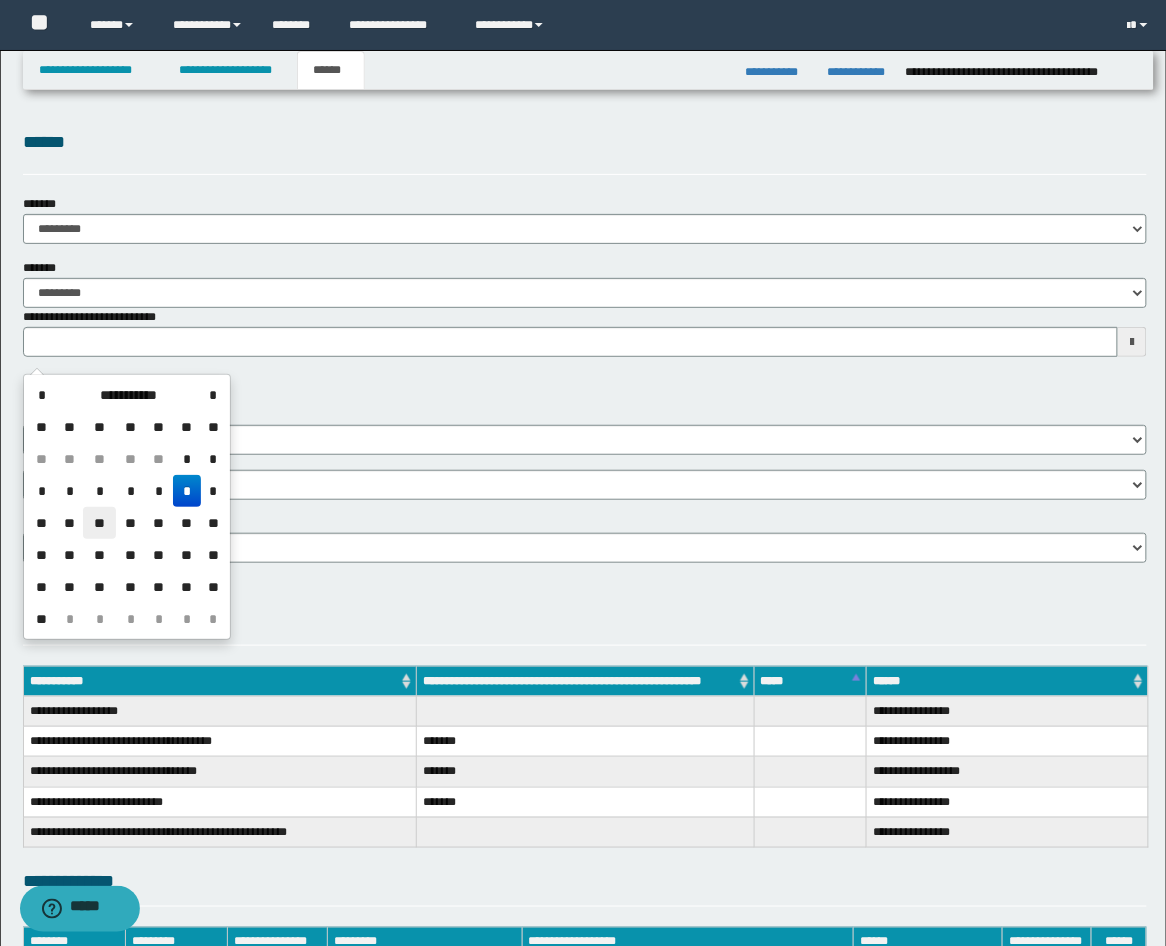 click on "**" at bounding box center (99, 523) 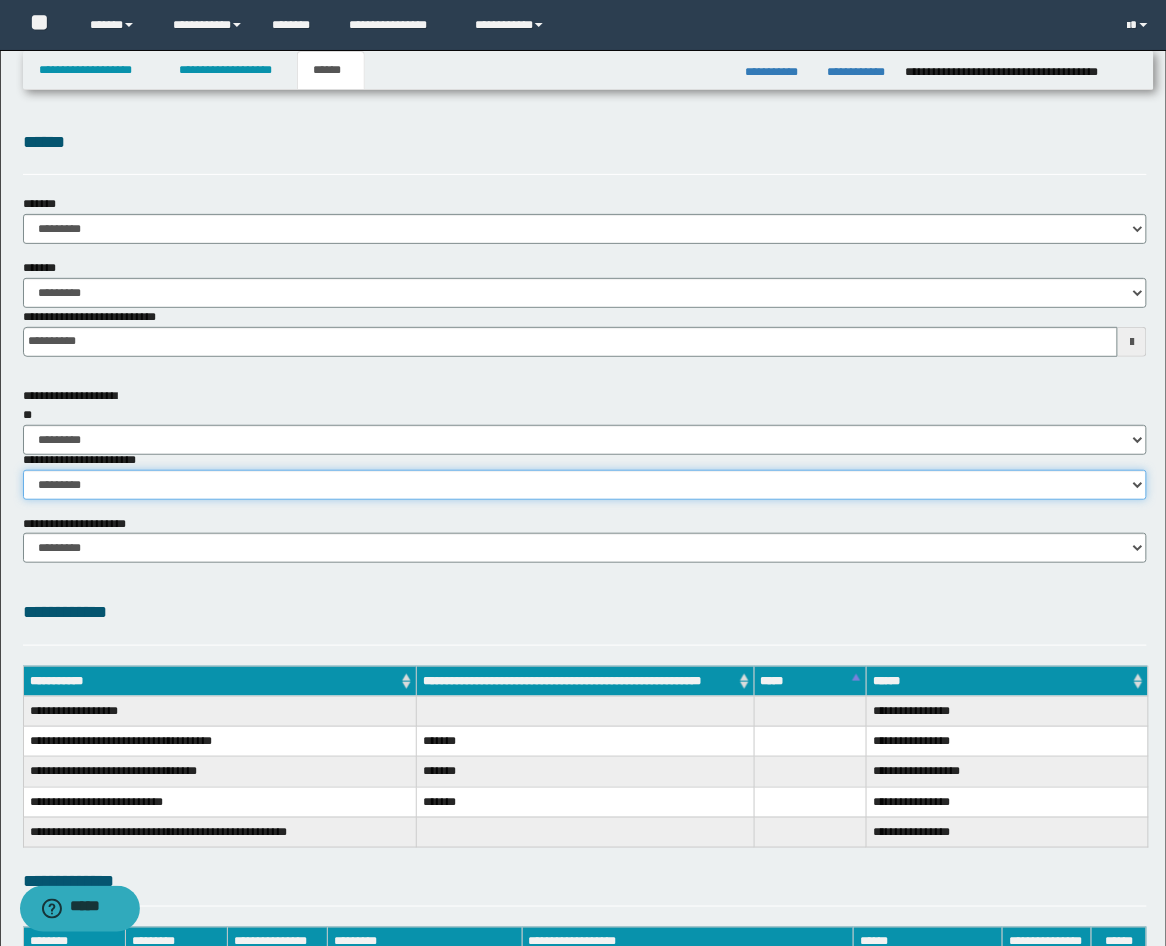 click on "*********
*********
*********" at bounding box center [585, 485] 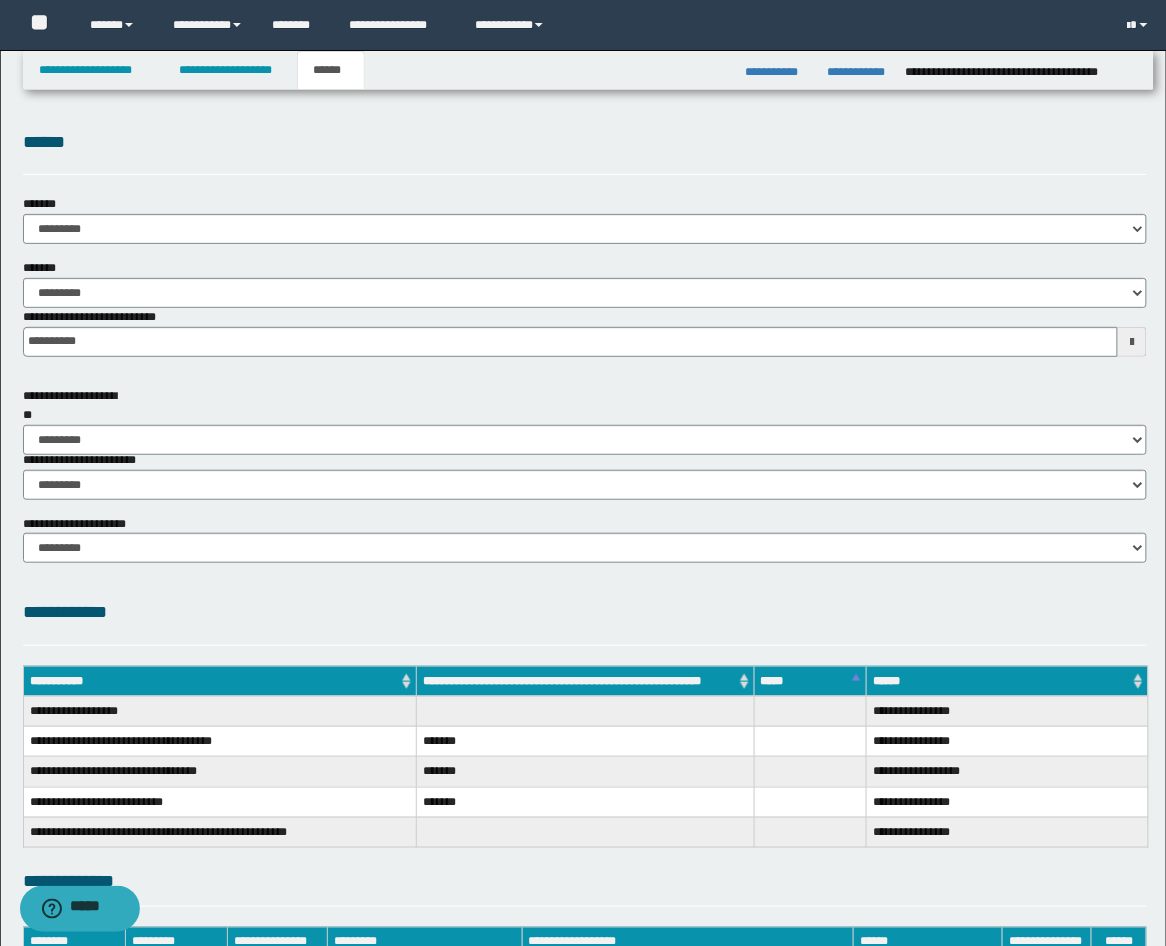 click on "**********" at bounding box center [585, 612] 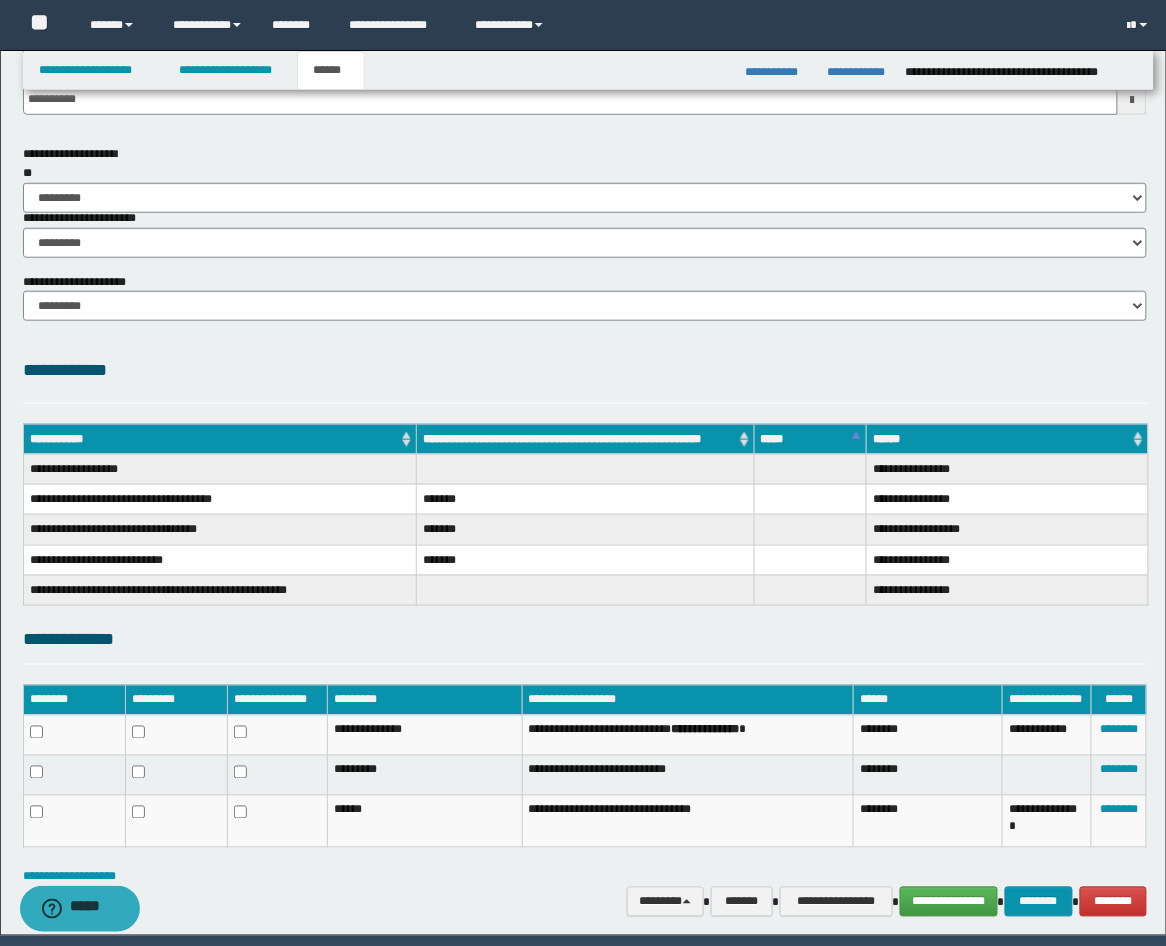 scroll, scrollTop: 310, scrollLeft: 0, axis: vertical 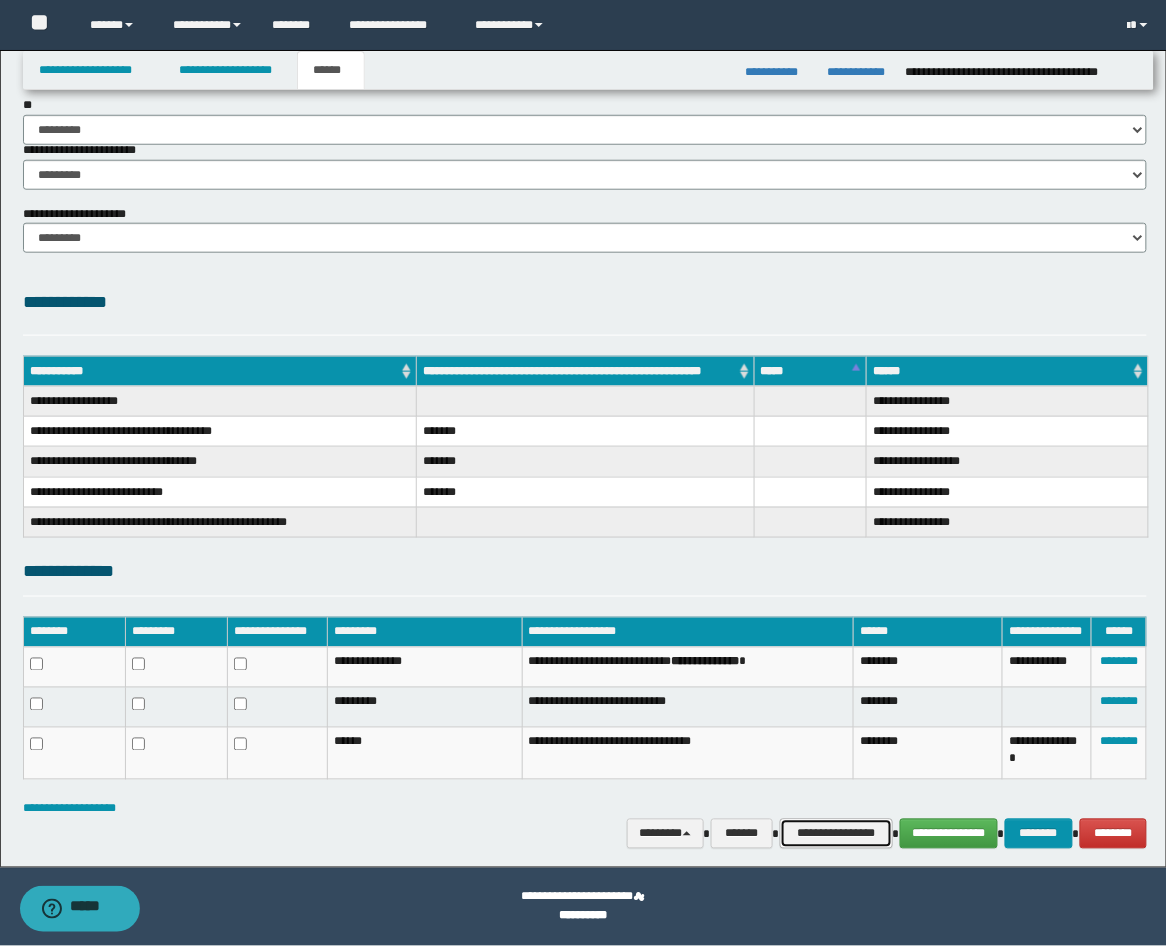 click on "**********" at bounding box center (836, 834) 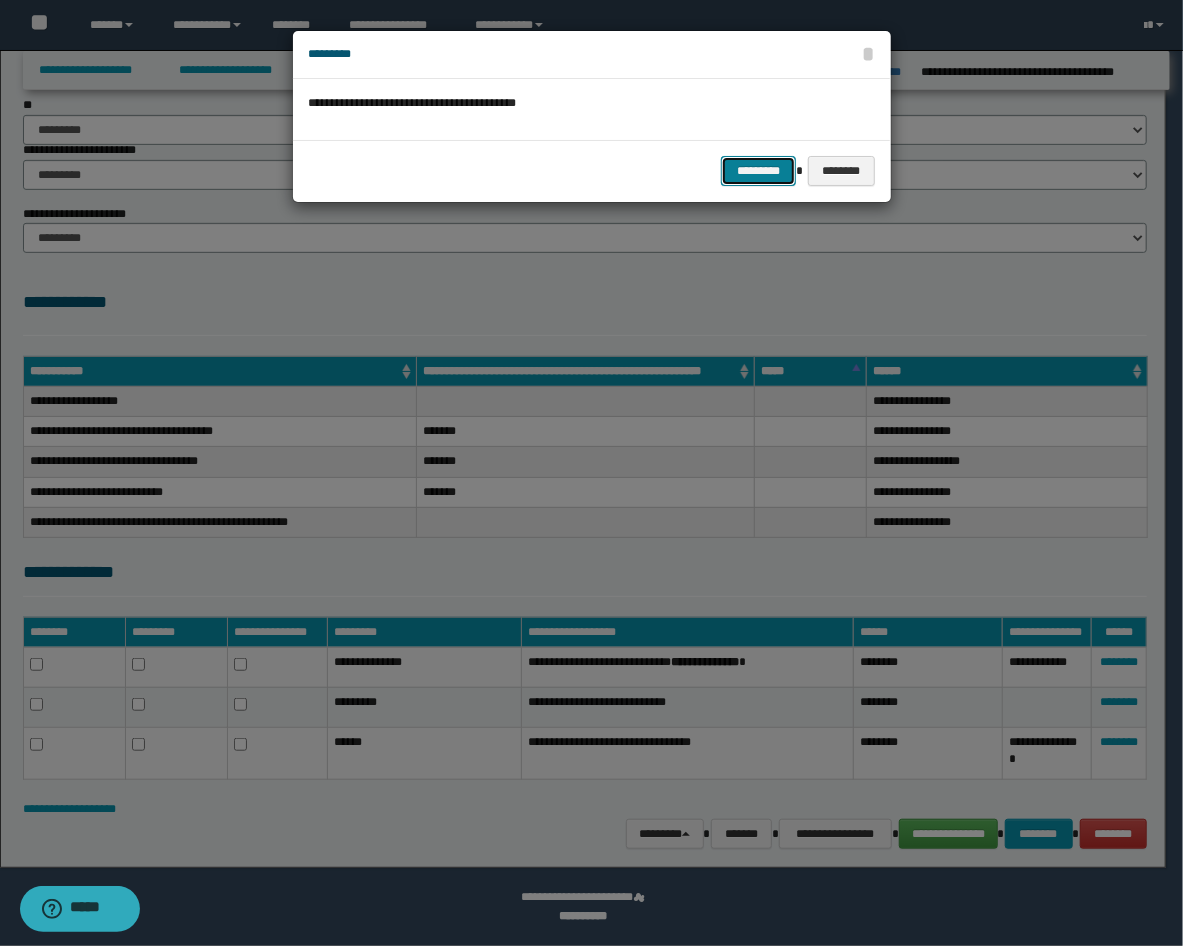 click on "*********" at bounding box center (758, 171) 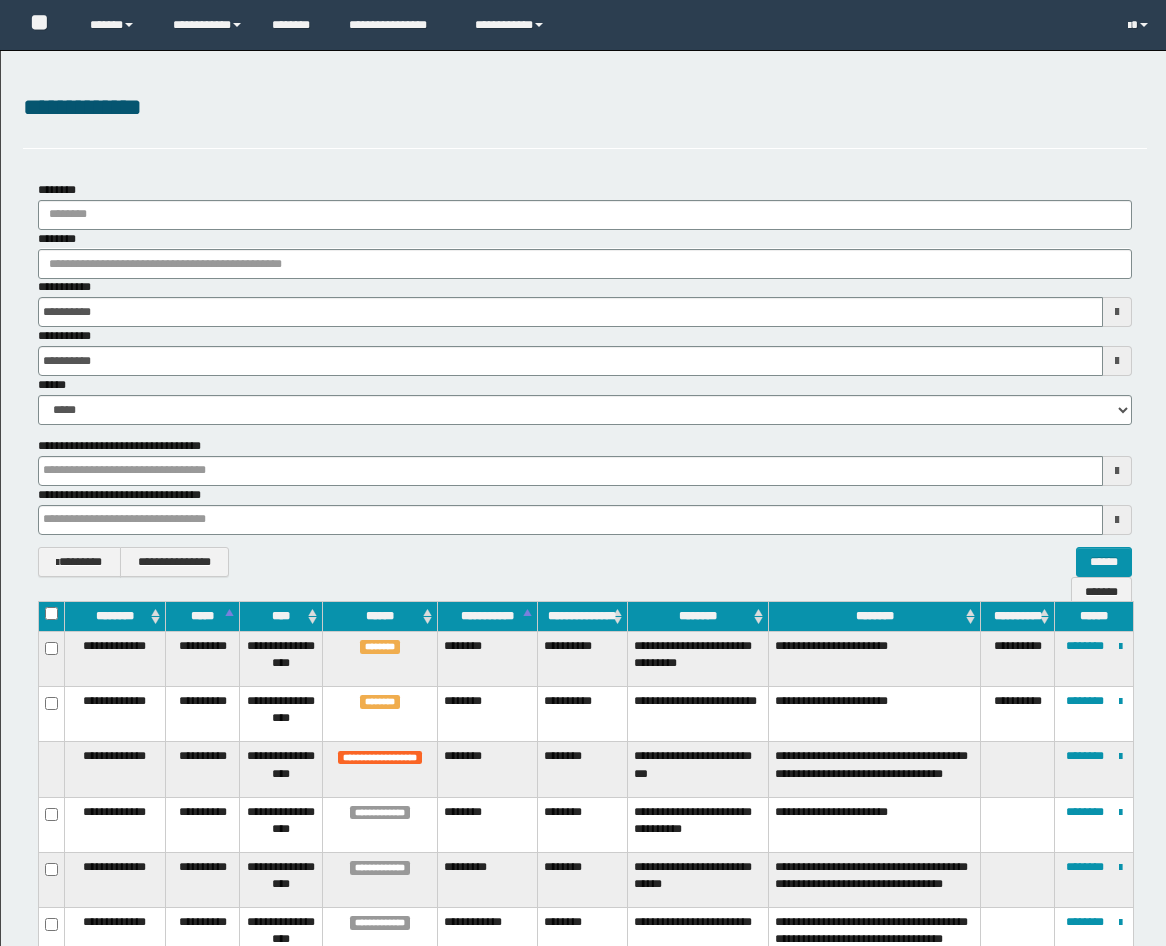 scroll, scrollTop: 370, scrollLeft: 0, axis: vertical 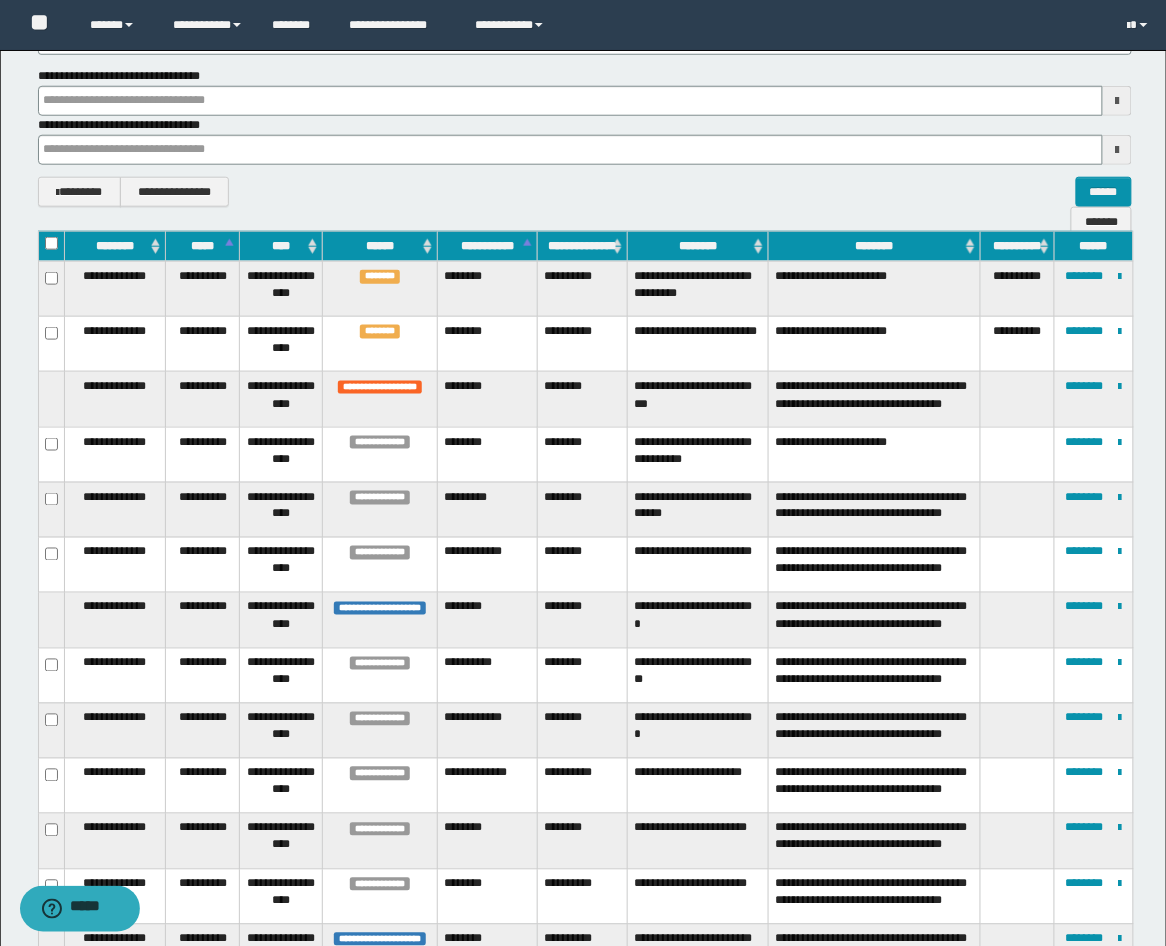click at bounding box center [1018, 454] 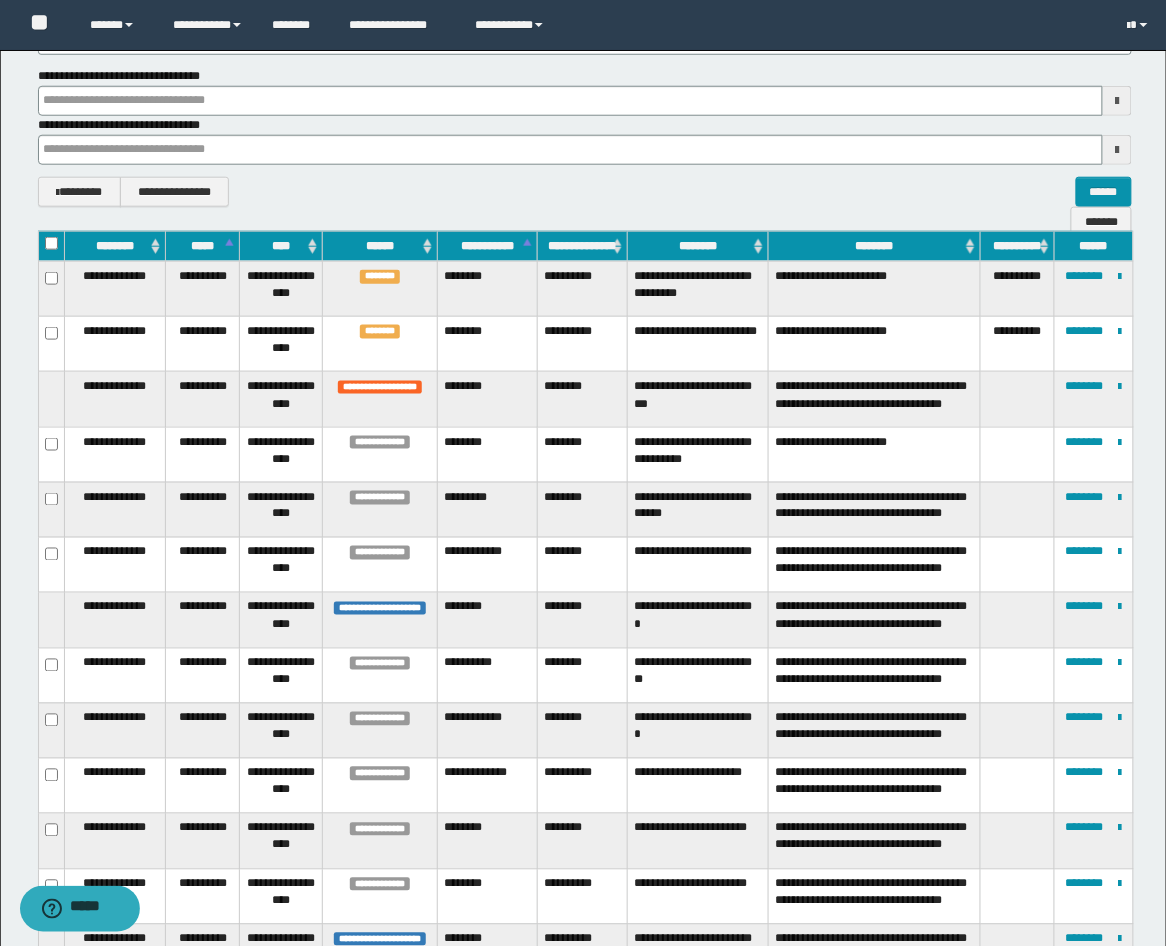 scroll, scrollTop: 0, scrollLeft: 0, axis: both 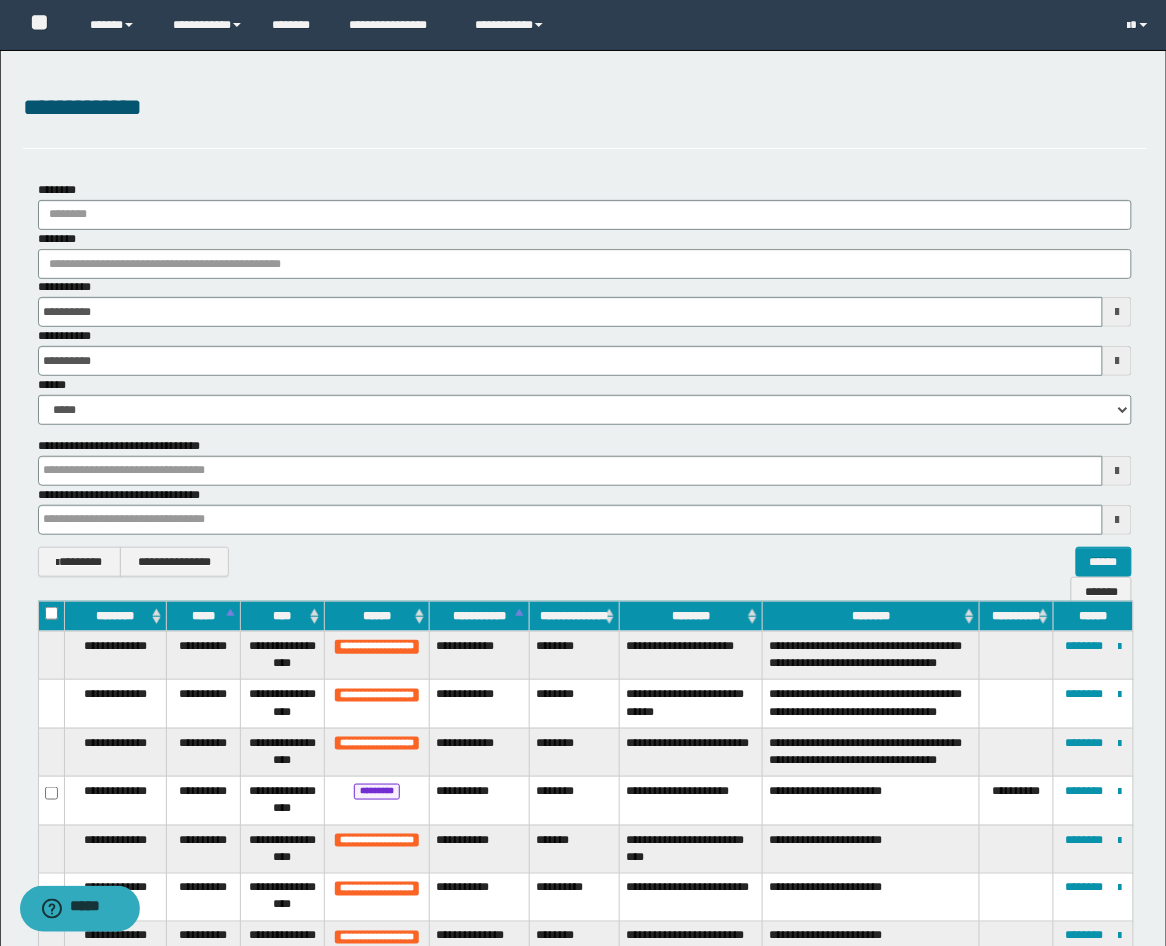 click at bounding box center (1117, 312) 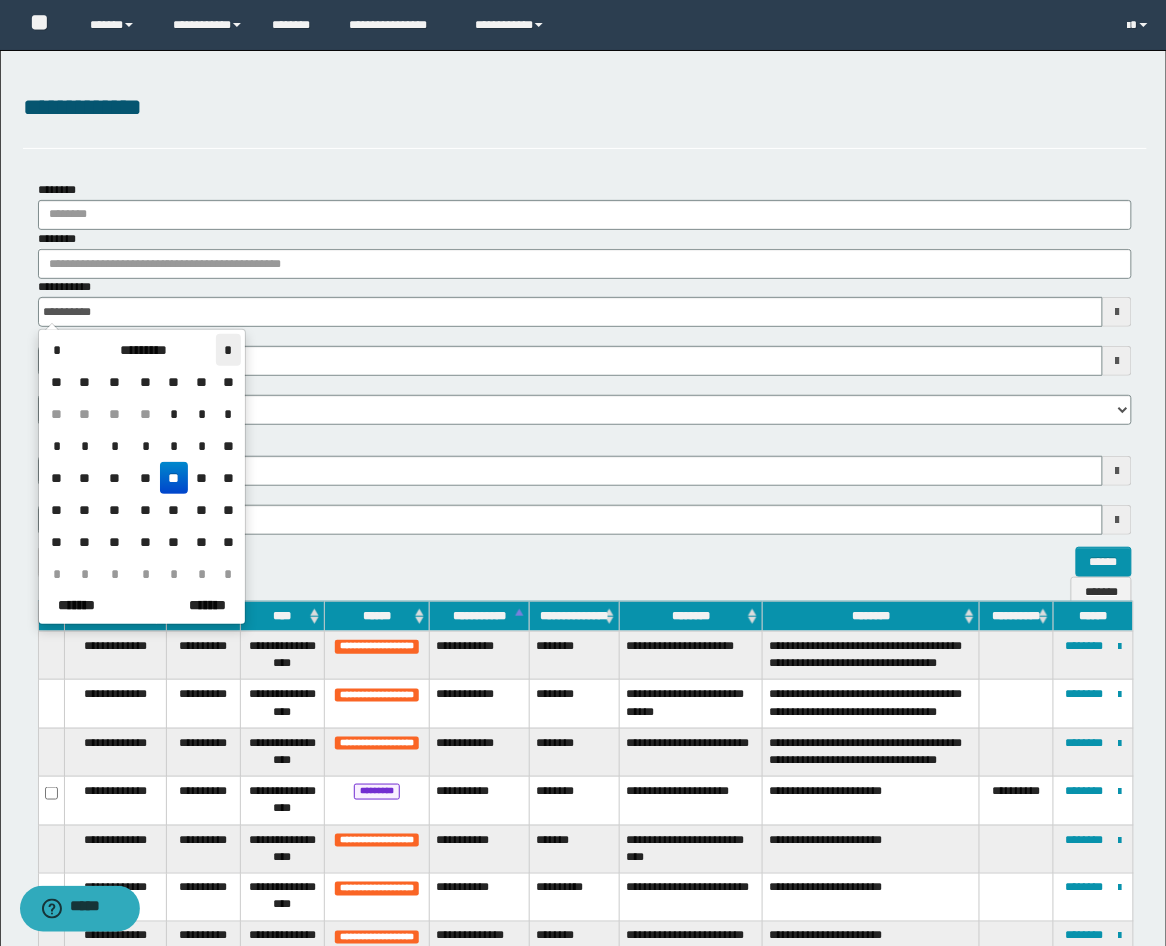 click on "*" at bounding box center (228, 350) 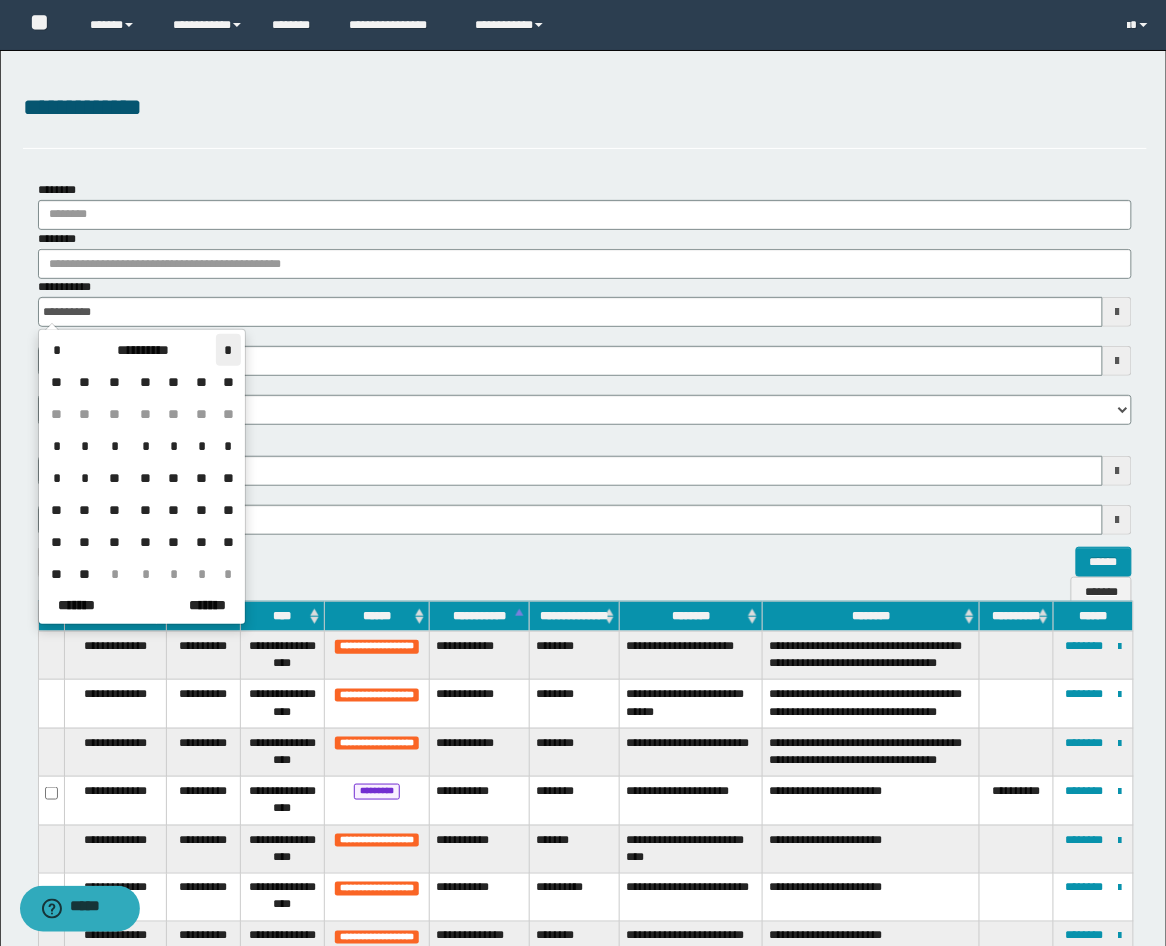 click on "*" at bounding box center [228, 350] 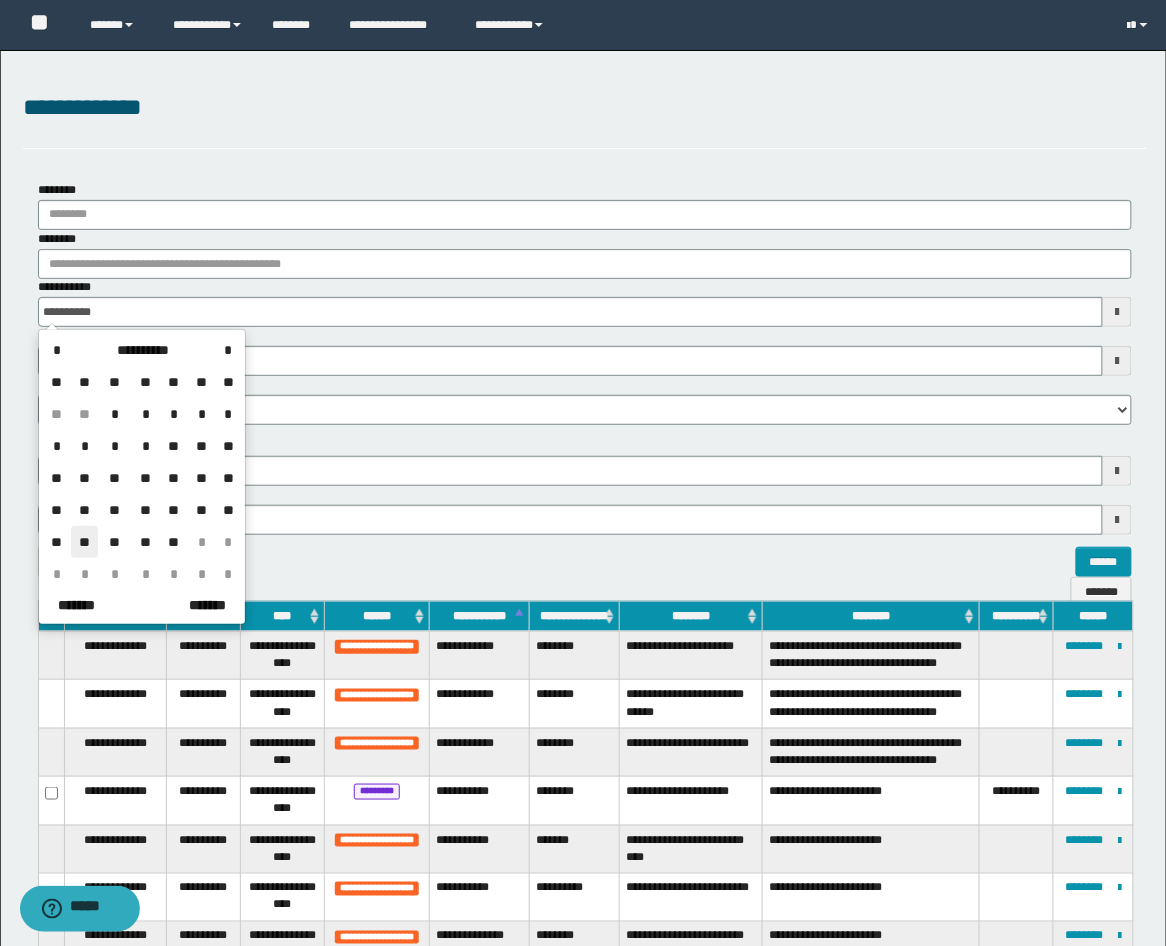 click on "**" at bounding box center (85, 542) 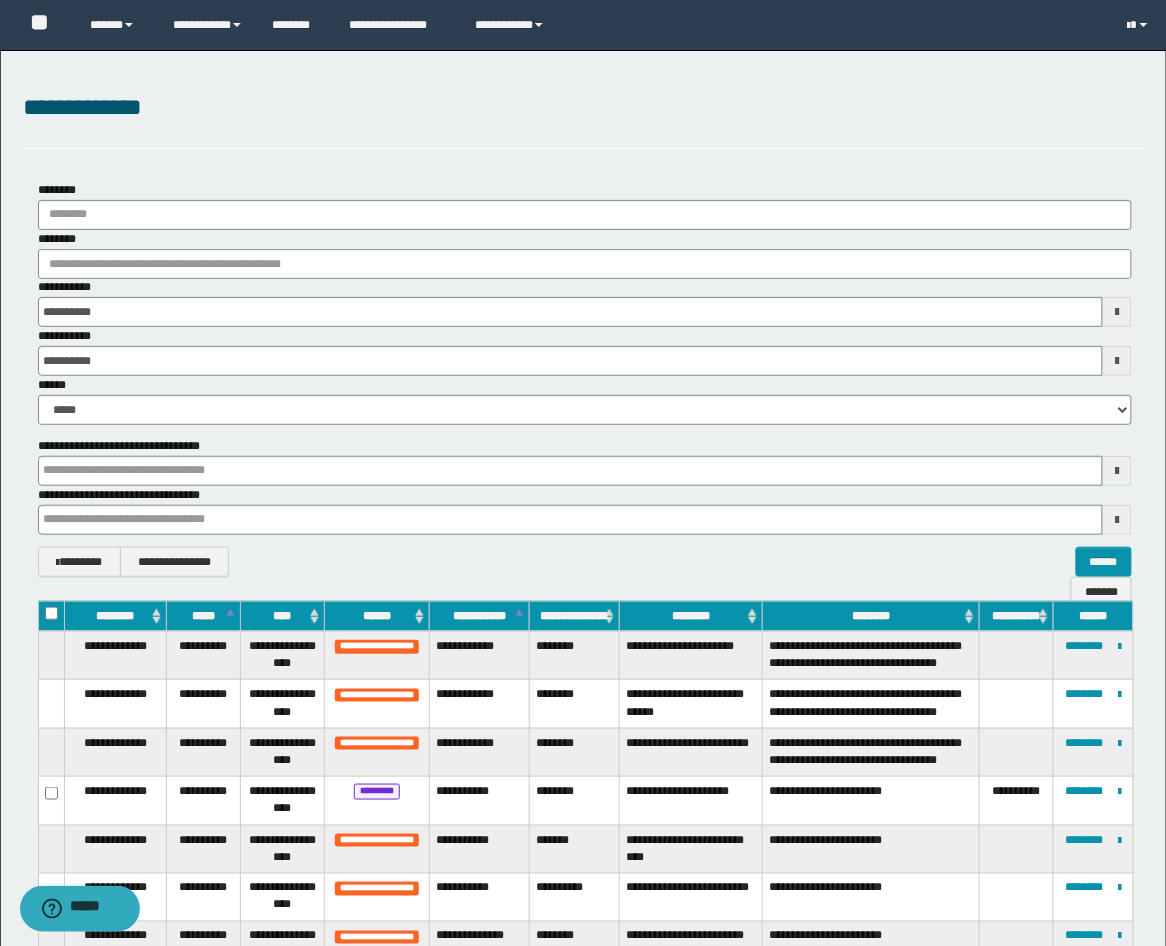 click at bounding box center [1117, 361] 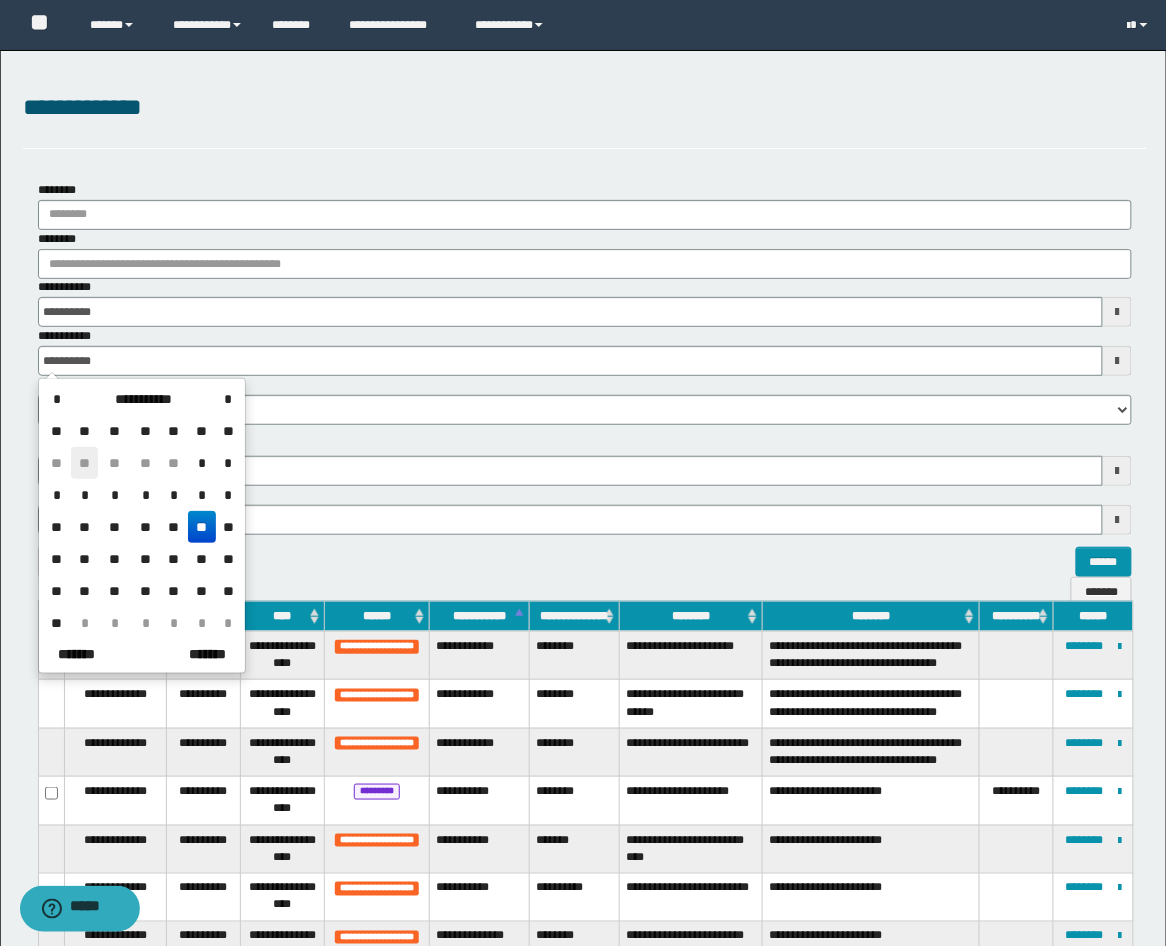 click on "**" at bounding box center [85, 463] 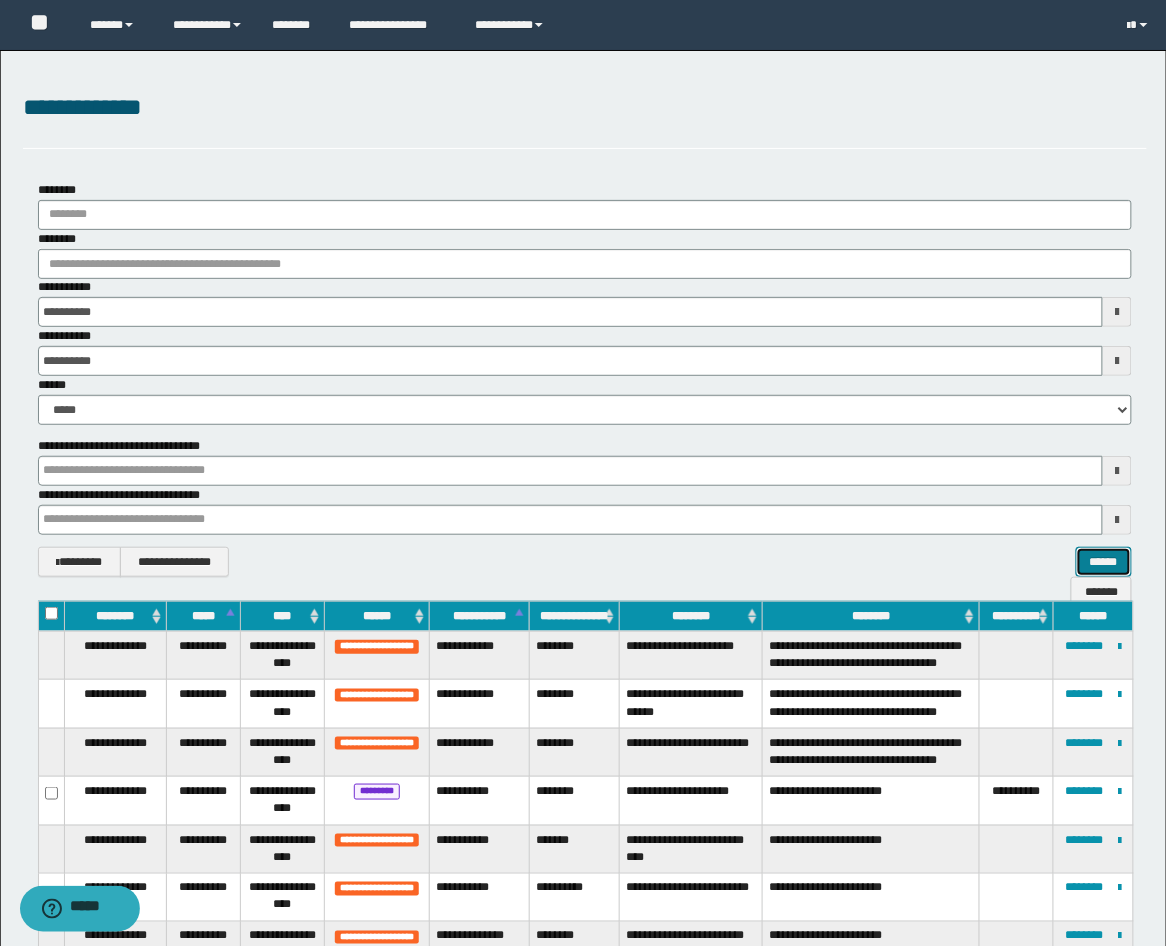 click on "******" at bounding box center [1104, 562] 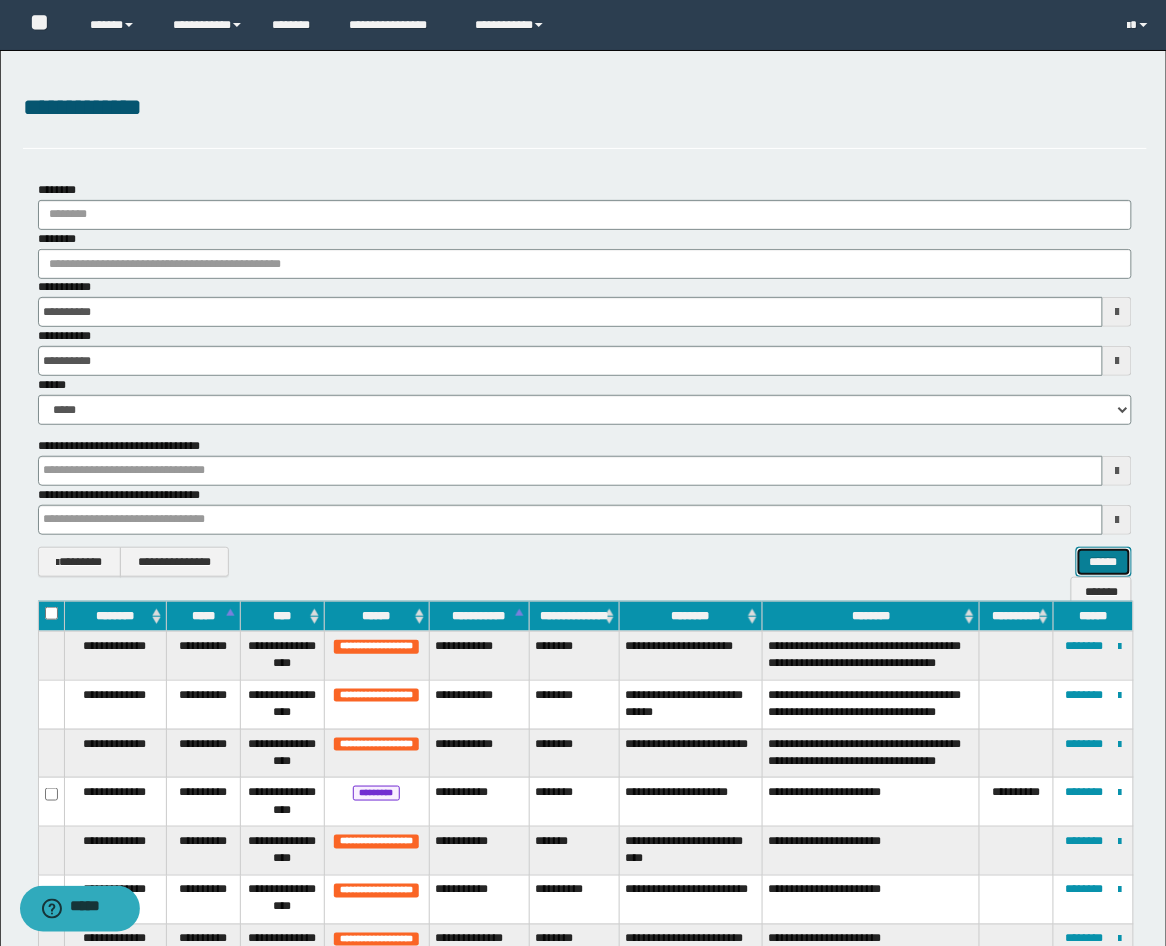 scroll, scrollTop: 370, scrollLeft: 0, axis: vertical 